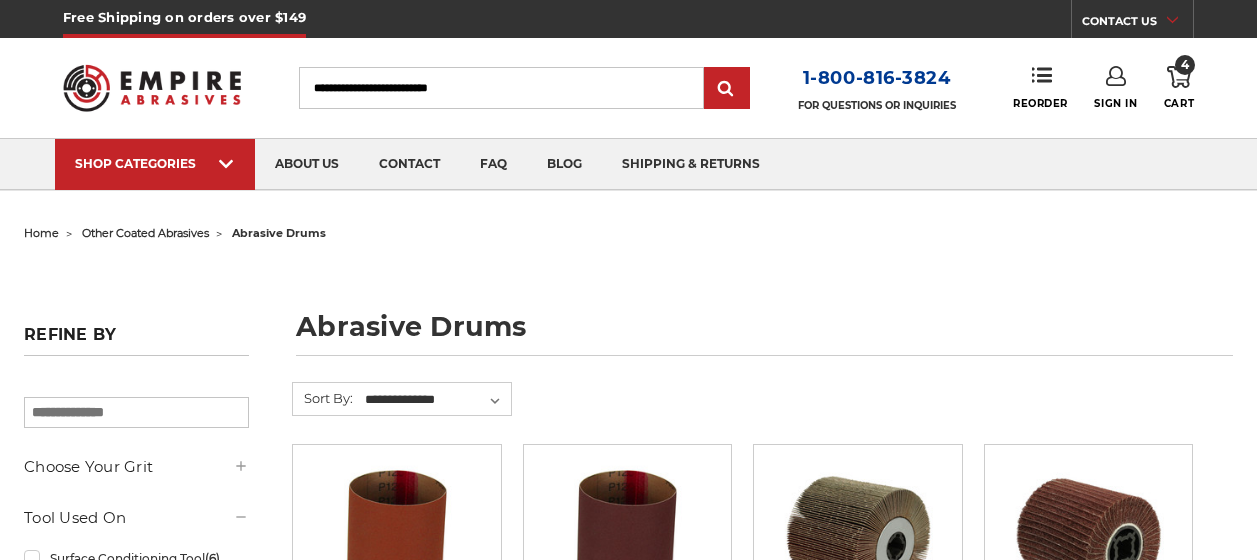 scroll, scrollTop: 700, scrollLeft: 0, axis: vertical 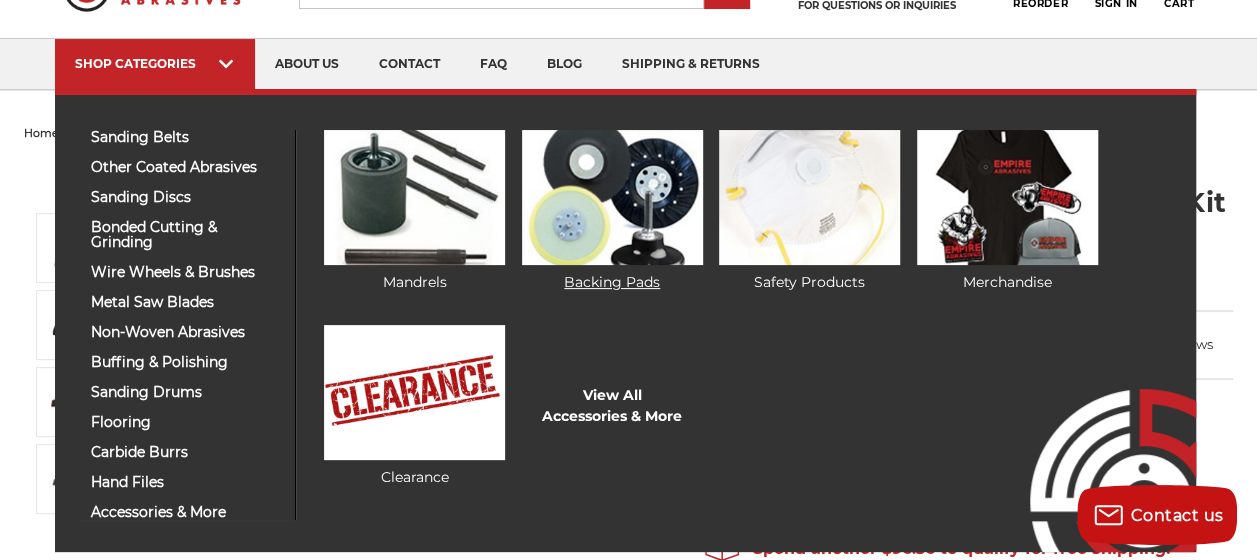 click at bounding box center [612, 197] 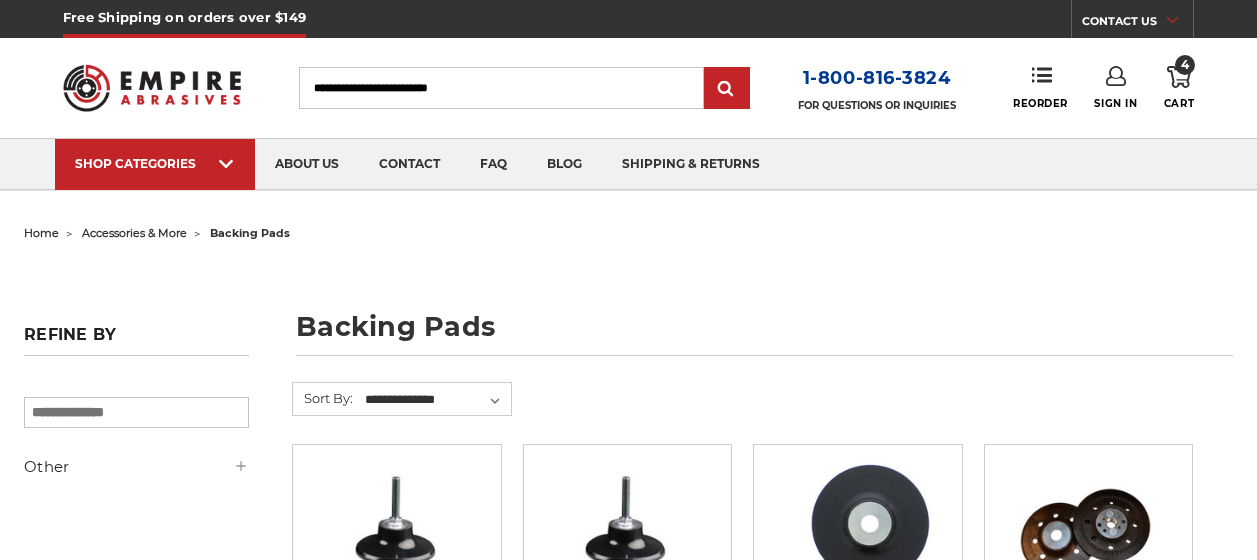 scroll, scrollTop: 0, scrollLeft: 0, axis: both 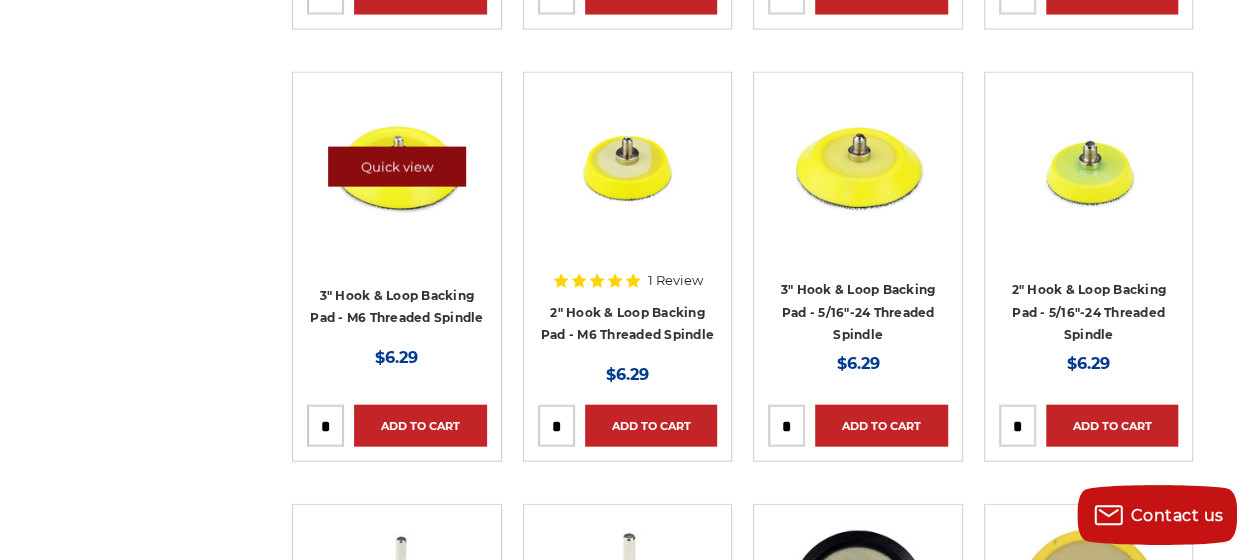 click on "Quick view" at bounding box center [397, 167] 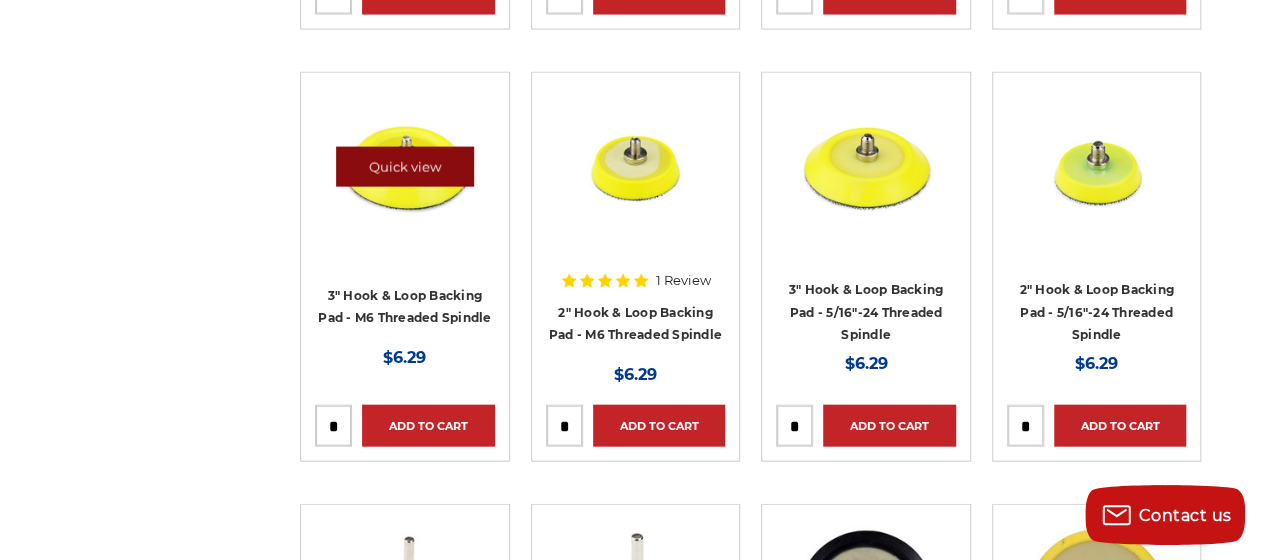 scroll, scrollTop: 2082, scrollLeft: 0, axis: vertical 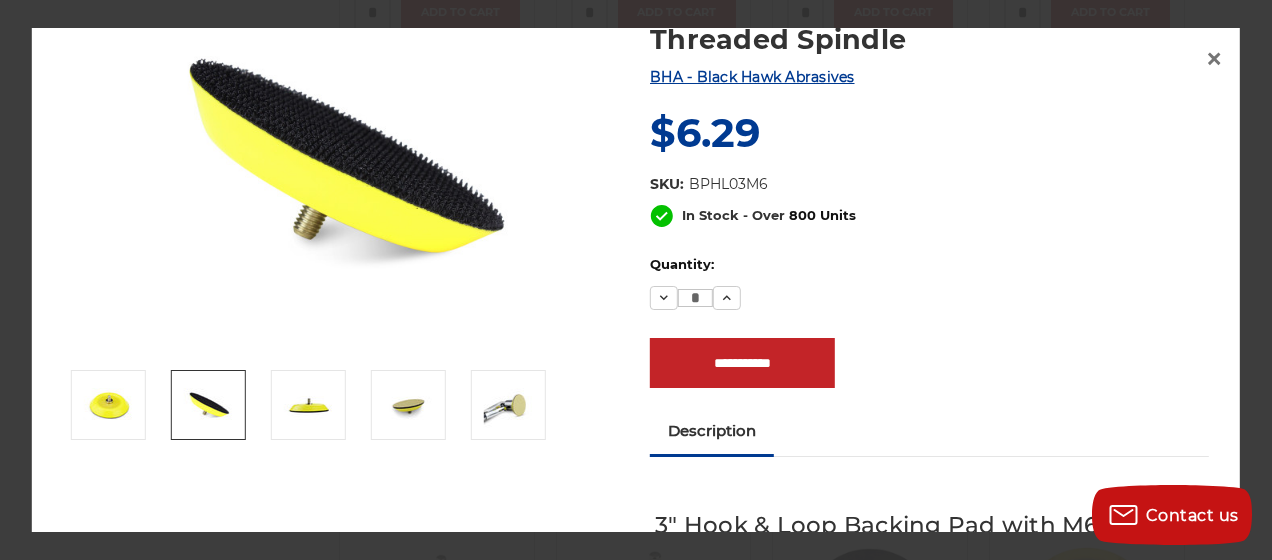 click at bounding box center (208, 405) 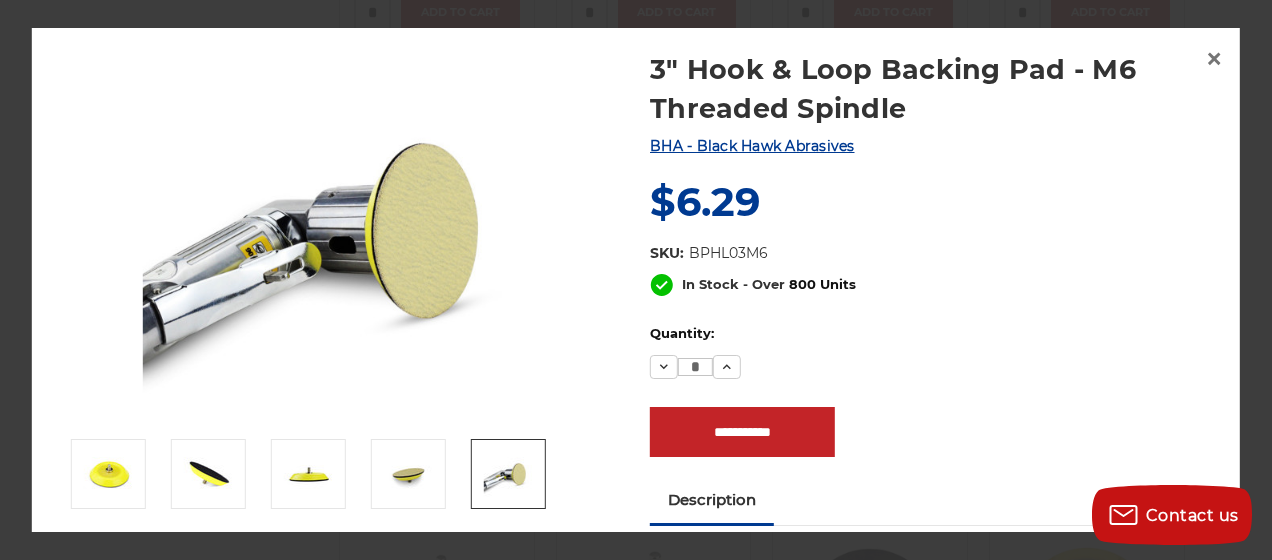 scroll, scrollTop: 0, scrollLeft: 0, axis: both 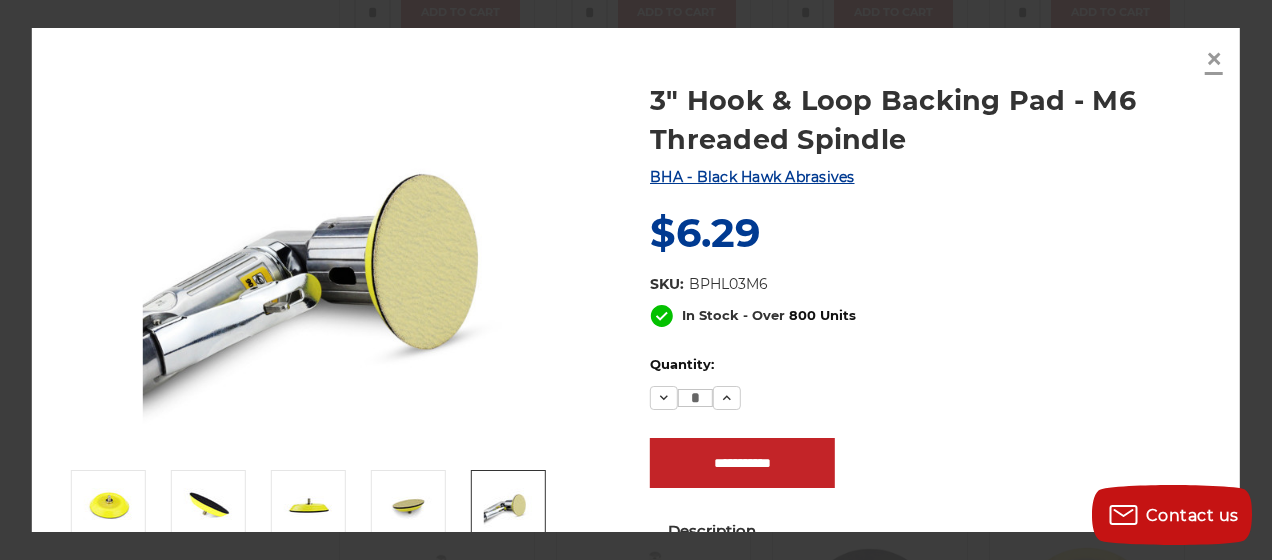 click on "×" at bounding box center (1214, 59) 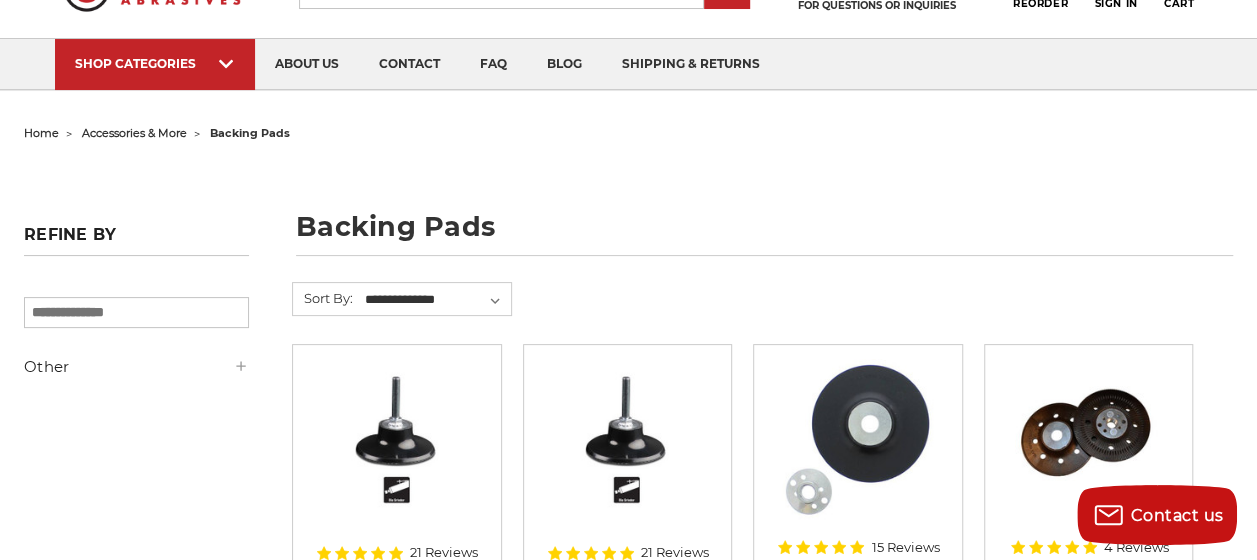 scroll, scrollTop: 100, scrollLeft: 0, axis: vertical 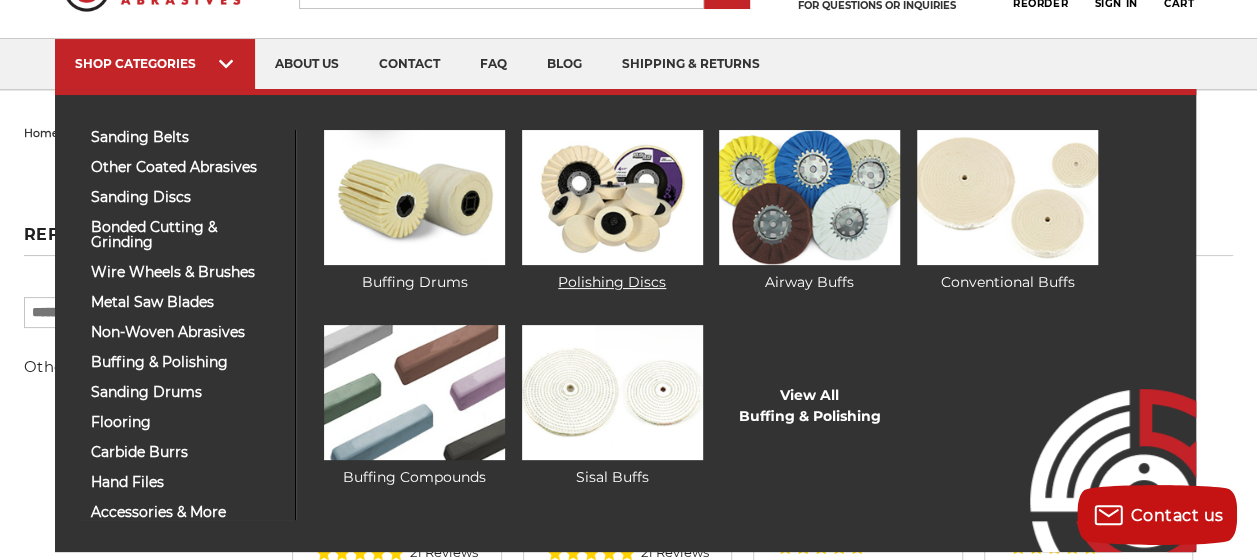 click at bounding box center [612, 197] 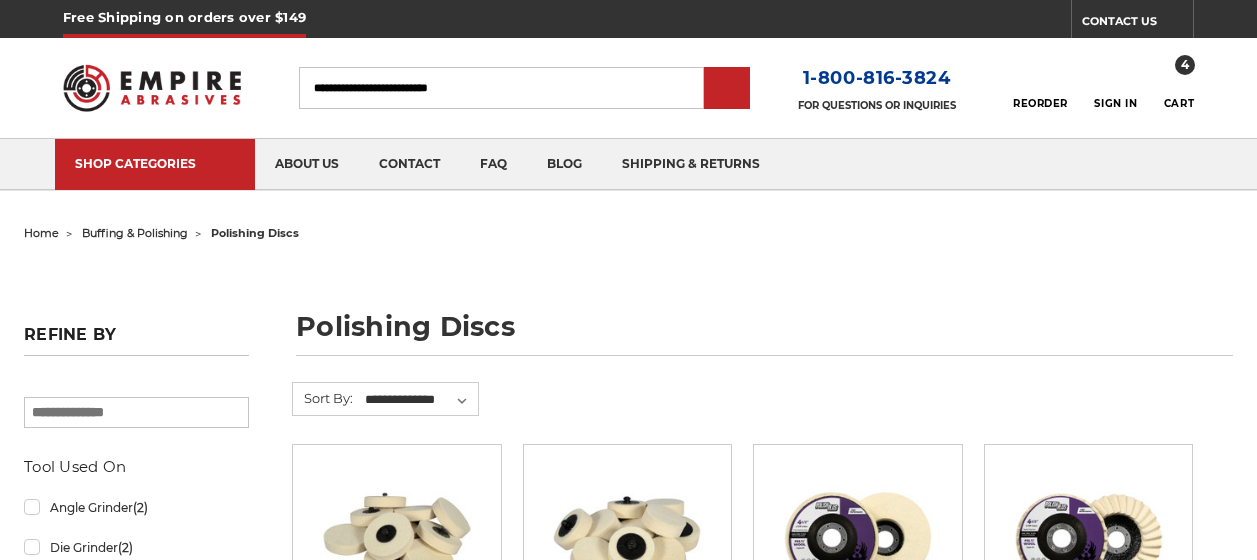 scroll, scrollTop: 0, scrollLeft: 0, axis: both 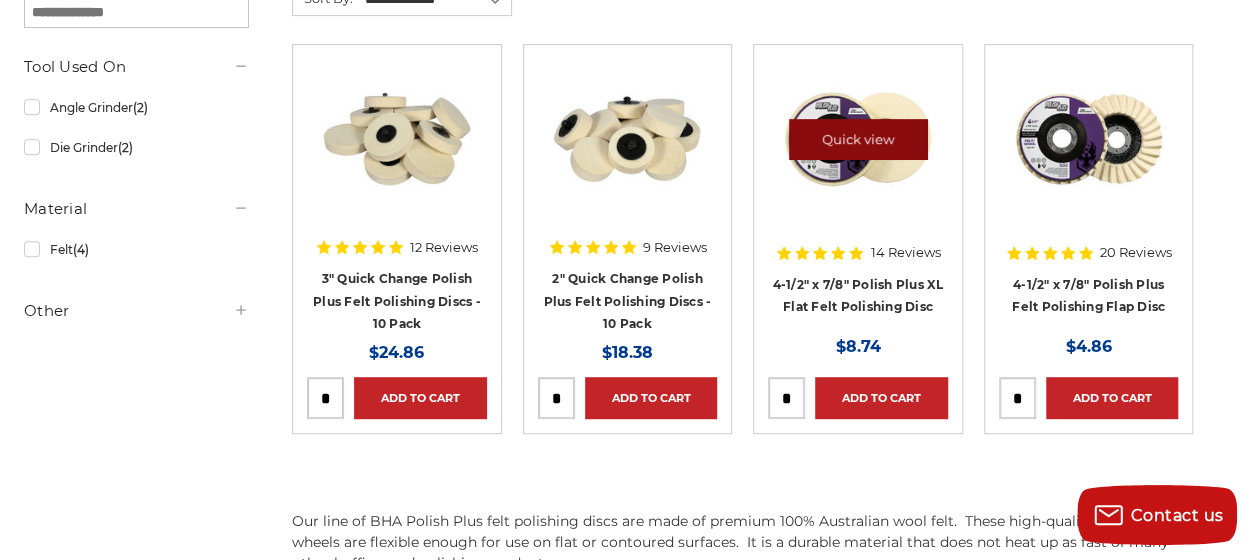 click on "Quick view" at bounding box center [858, 139] 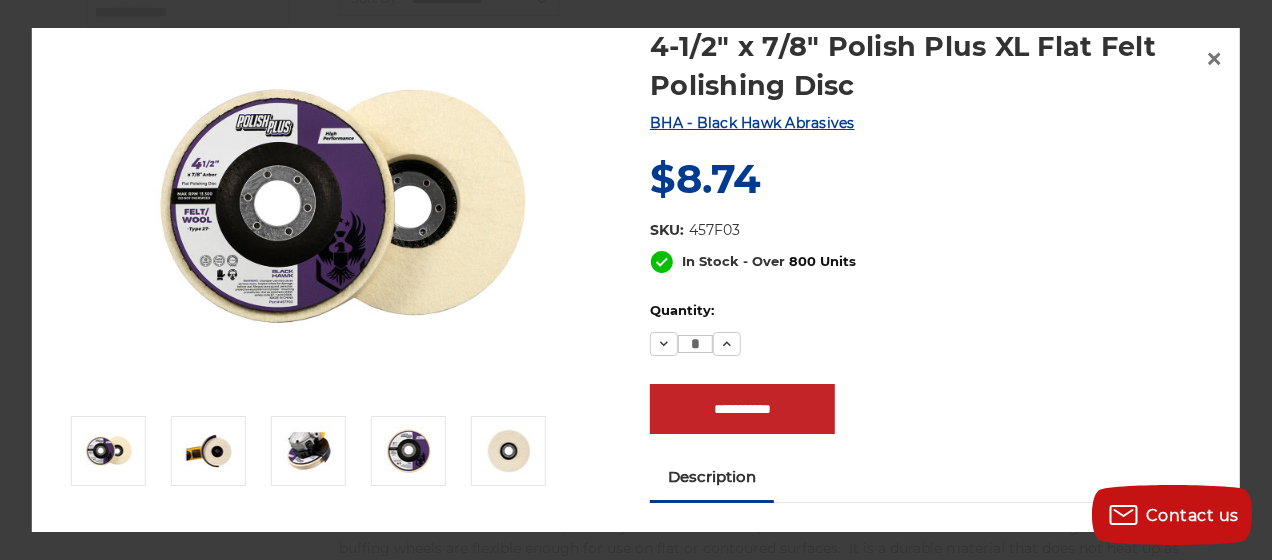 scroll, scrollTop: 200, scrollLeft: 0, axis: vertical 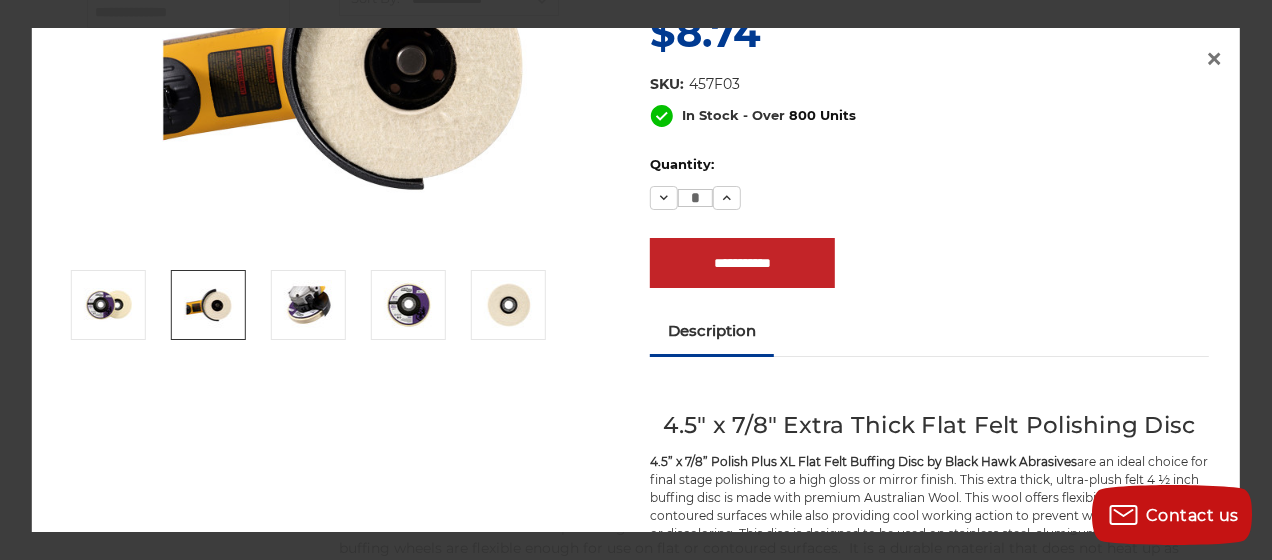 click at bounding box center (208, 305) 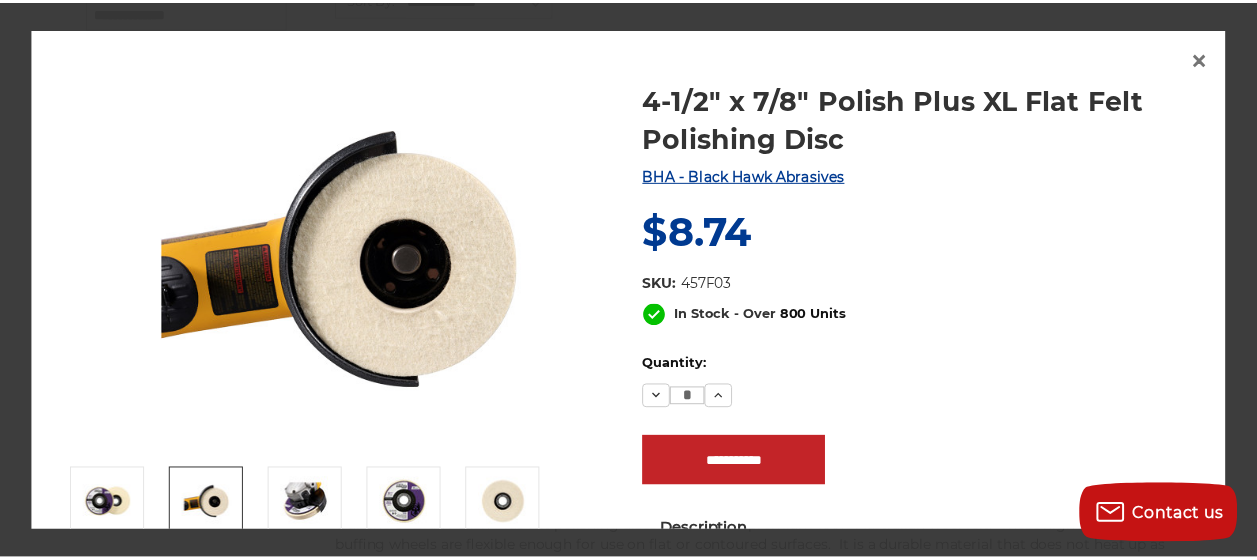 scroll, scrollTop: 0, scrollLeft: 0, axis: both 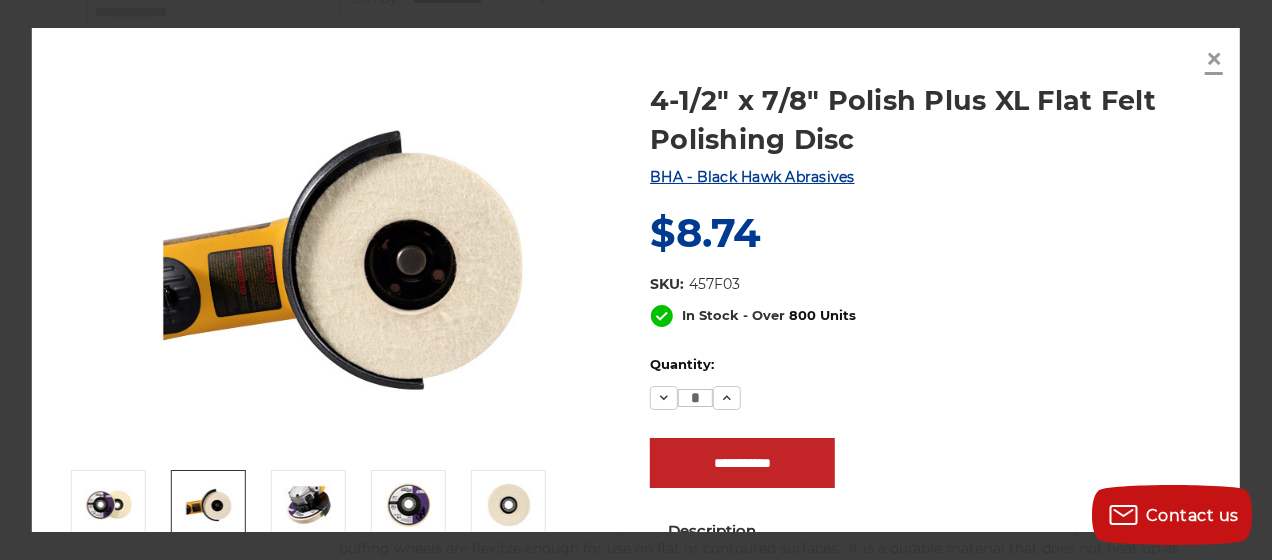 click on "×" at bounding box center (1214, 58) 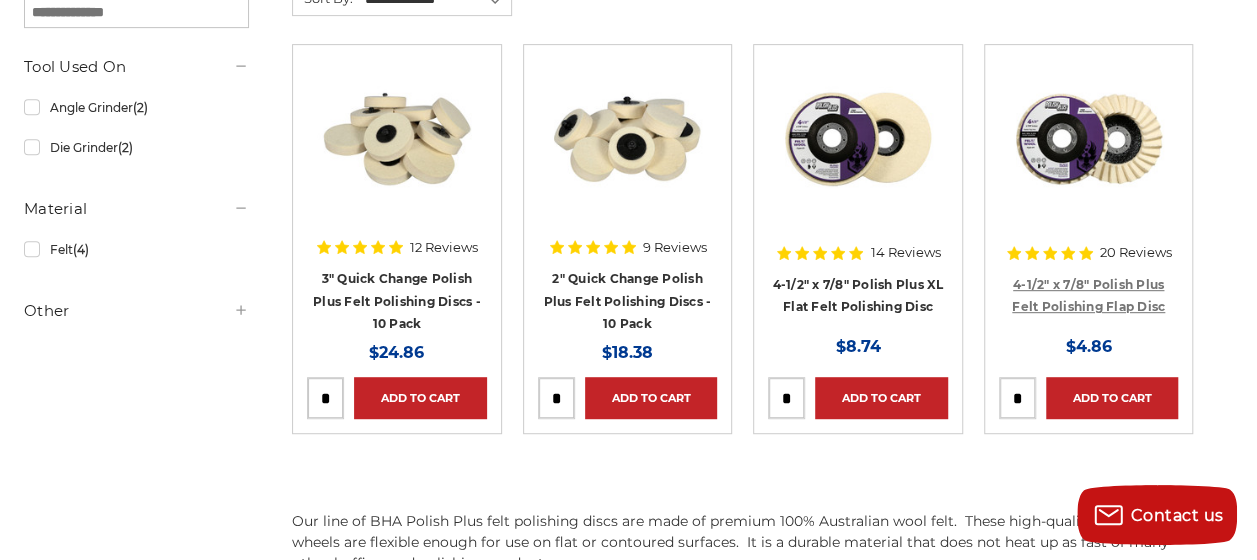 click on "4-1/2" x 7/8" Polish Plus Felt Polishing Flap Disc" at bounding box center [1088, 296] 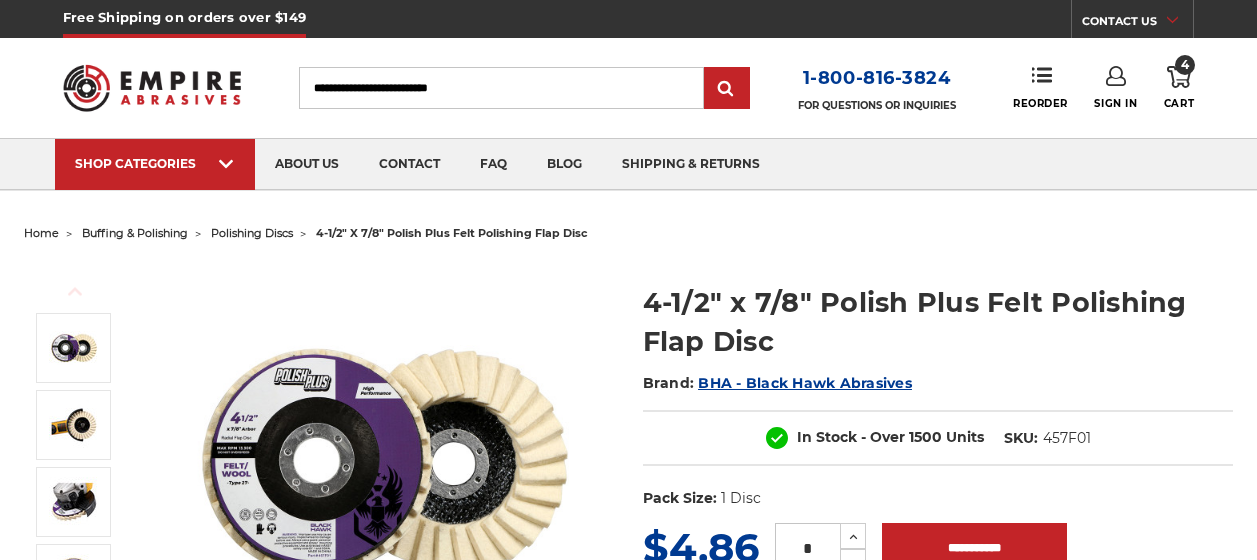 scroll, scrollTop: 0, scrollLeft: 0, axis: both 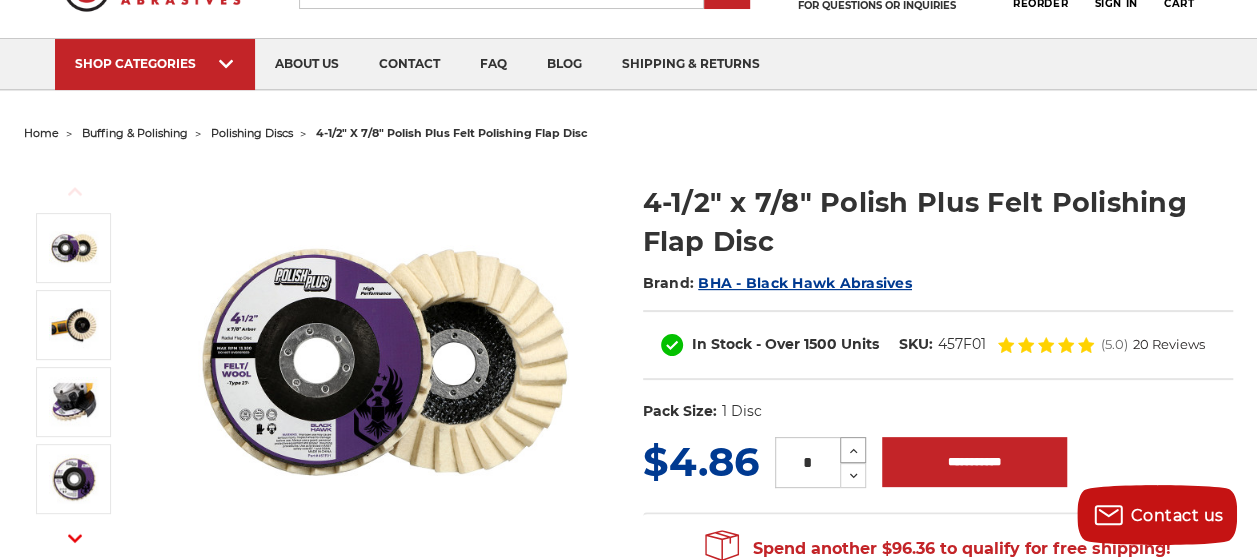 click 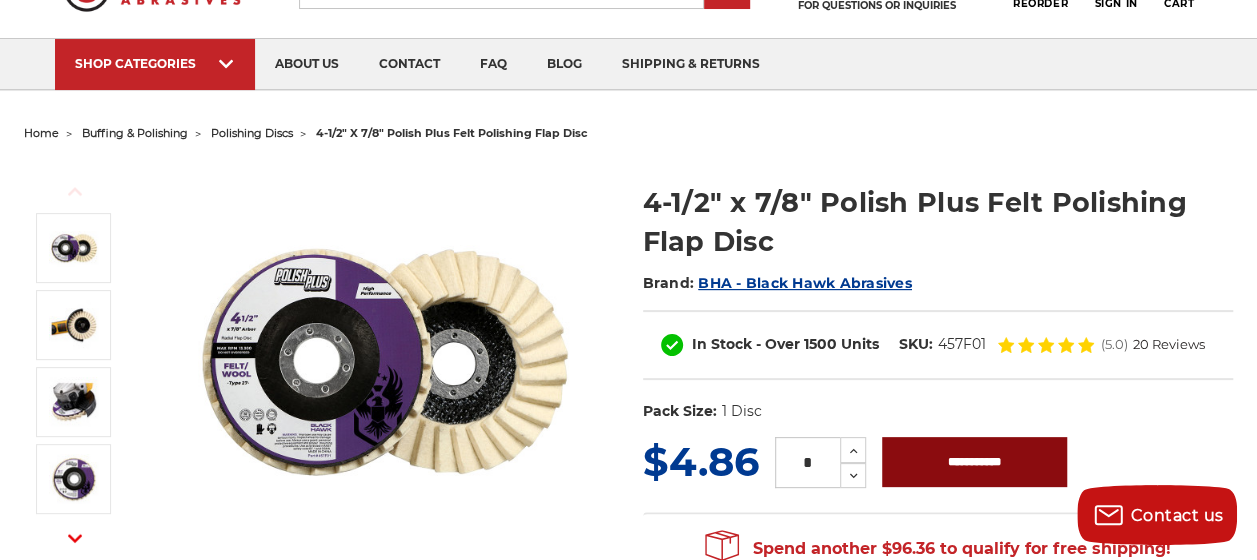 click on "**********" at bounding box center [974, 462] 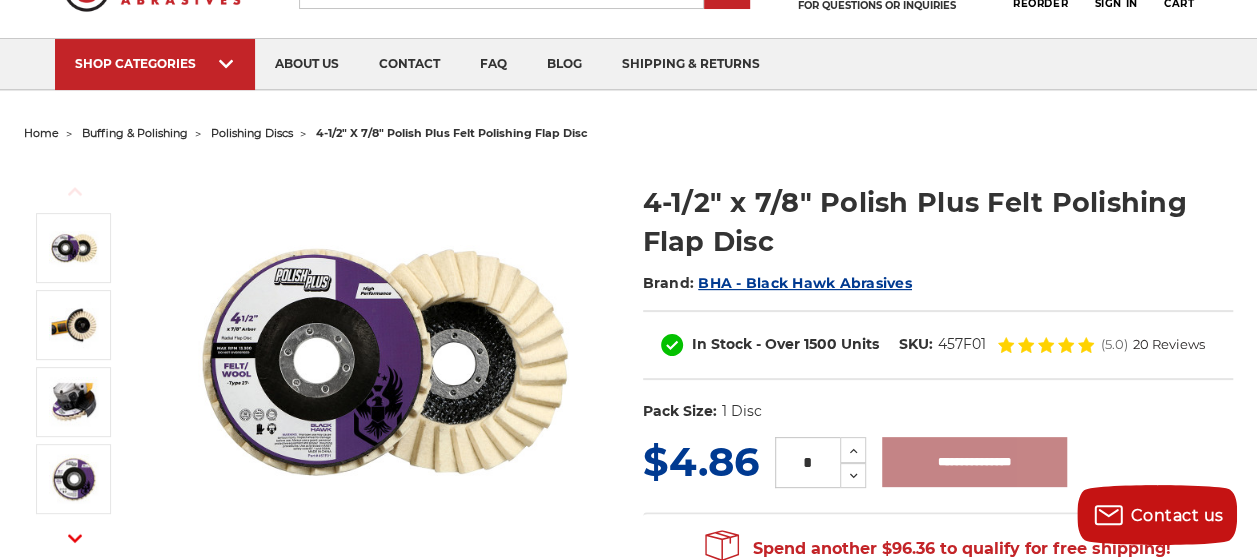 type on "**********" 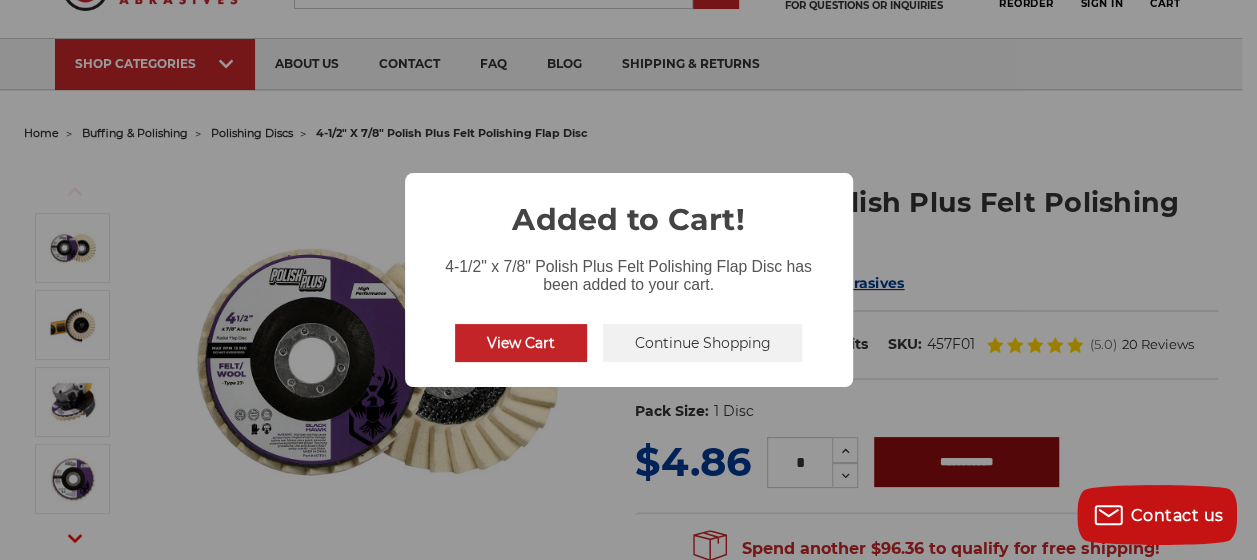 scroll, scrollTop: 99, scrollLeft: 0, axis: vertical 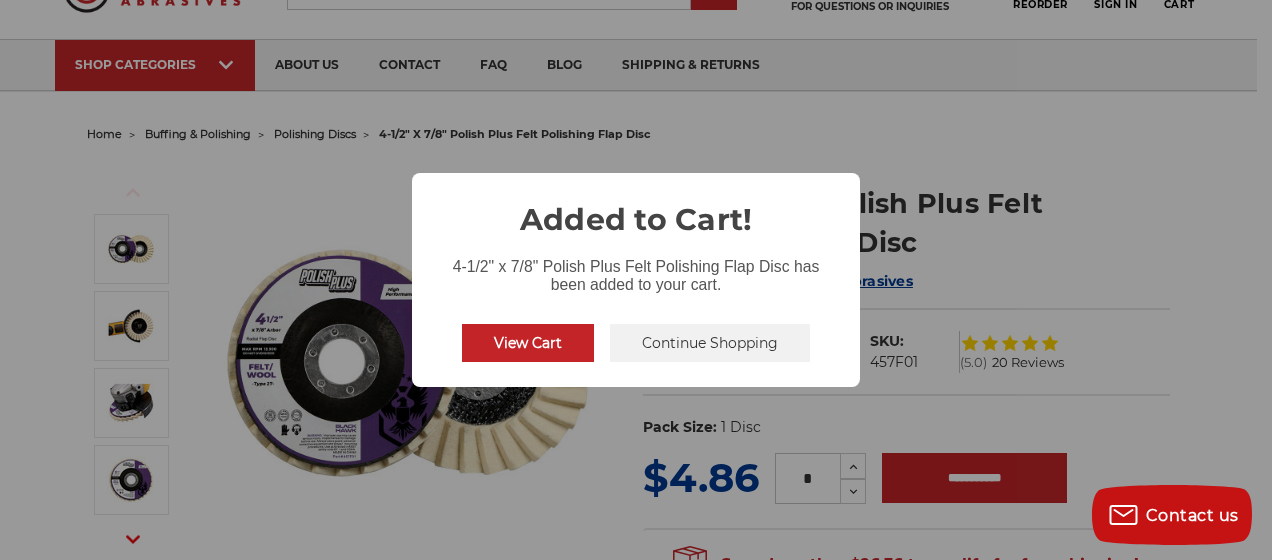 click on "Continue Shopping" at bounding box center [710, 343] 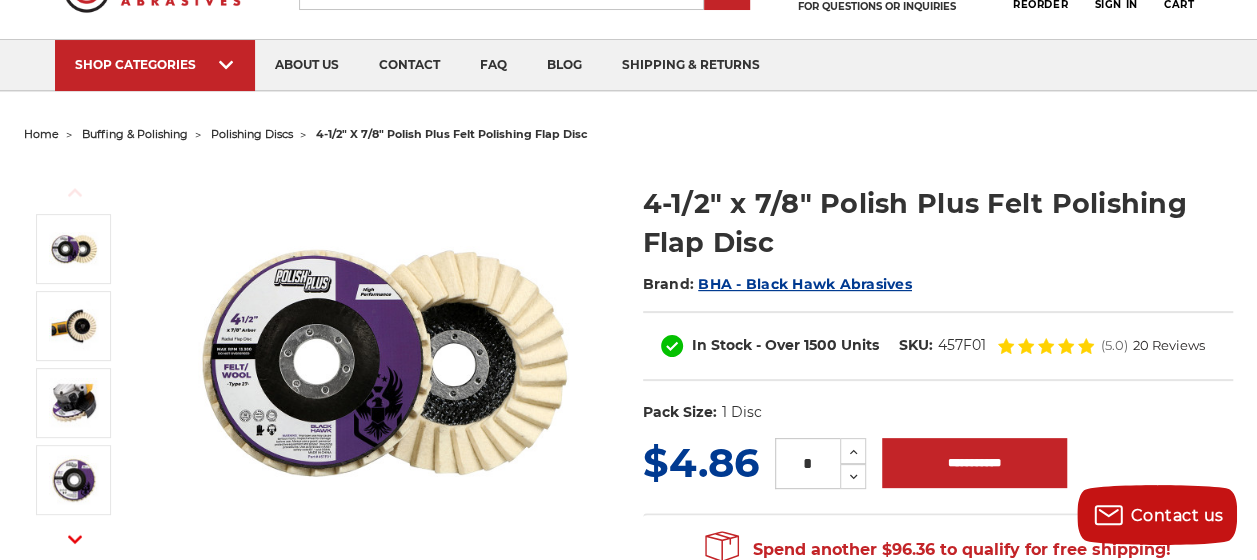 click on "polishing discs" at bounding box center (240, 134) 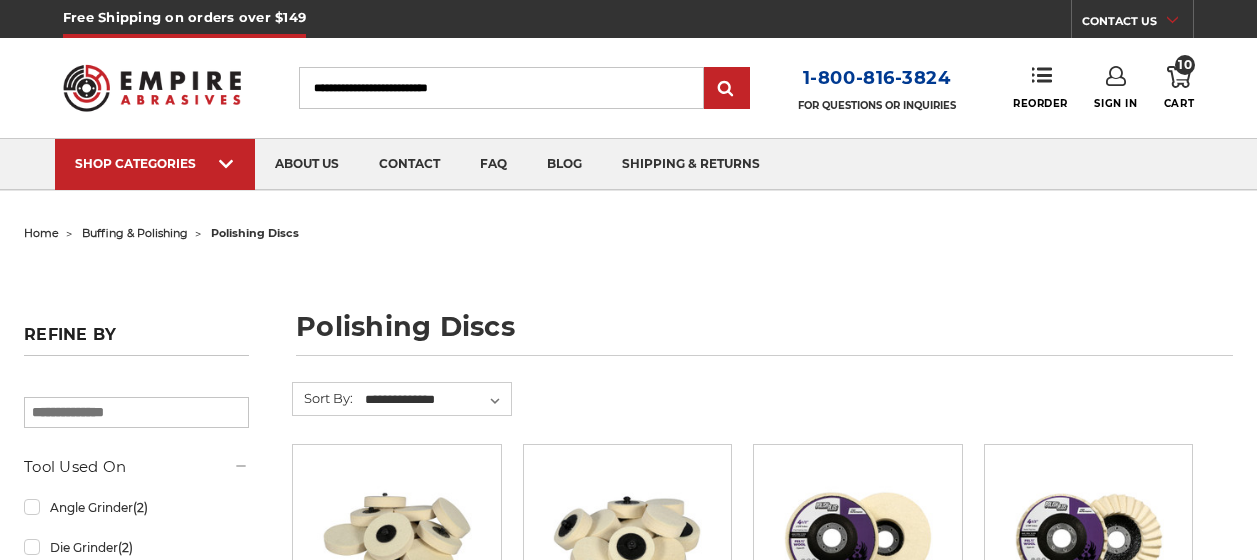 scroll, scrollTop: 0, scrollLeft: 0, axis: both 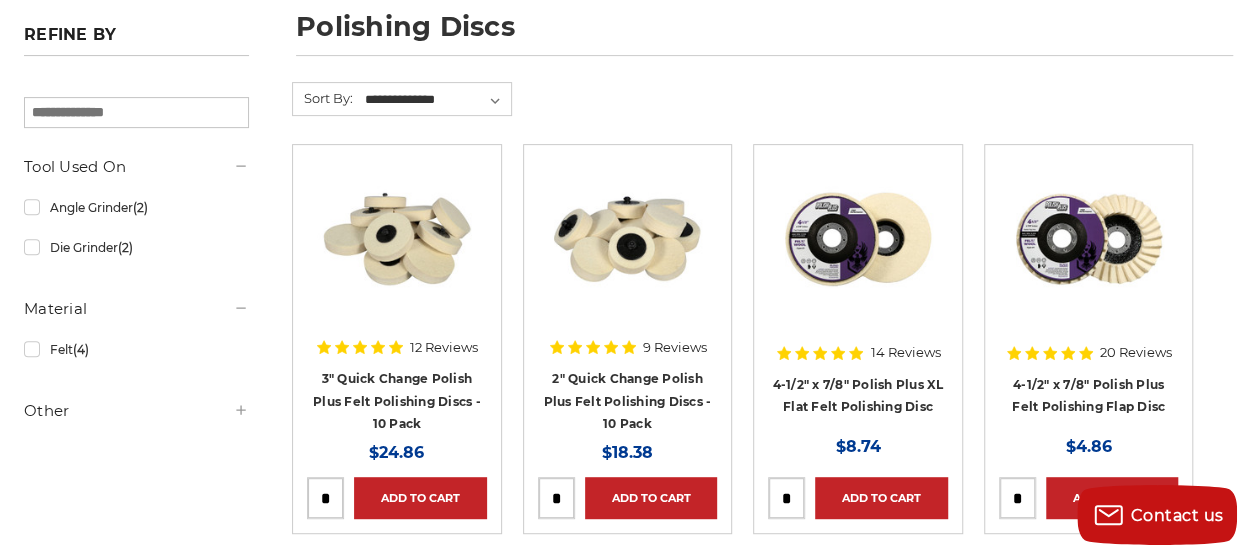 click on "Add to Cart" at bounding box center (858, 492) 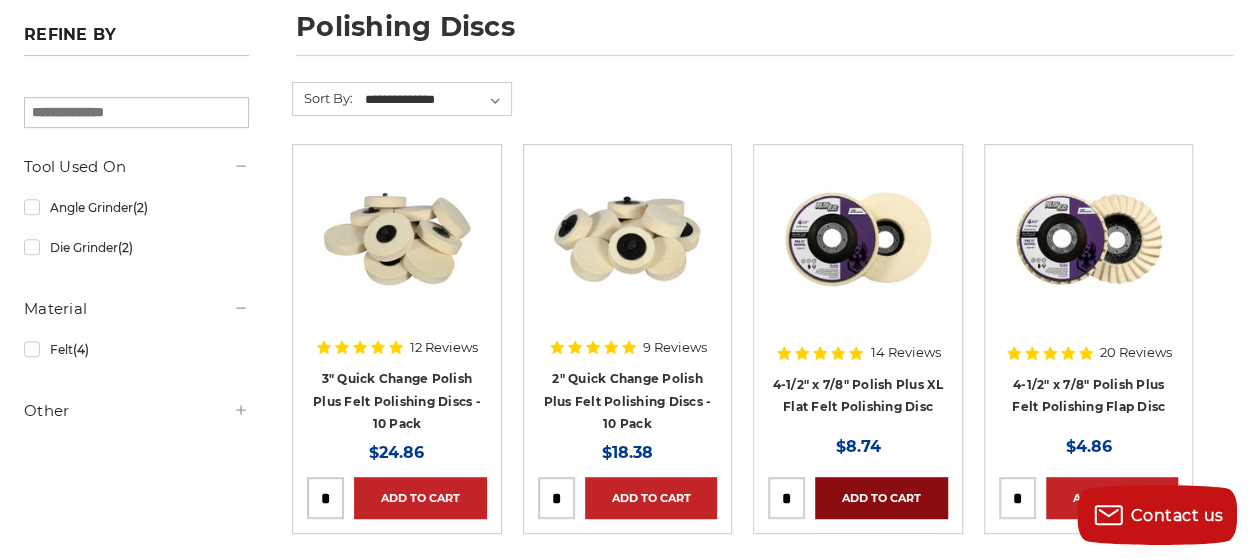 click on "Add to Cart" at bounding box center [881, 498] 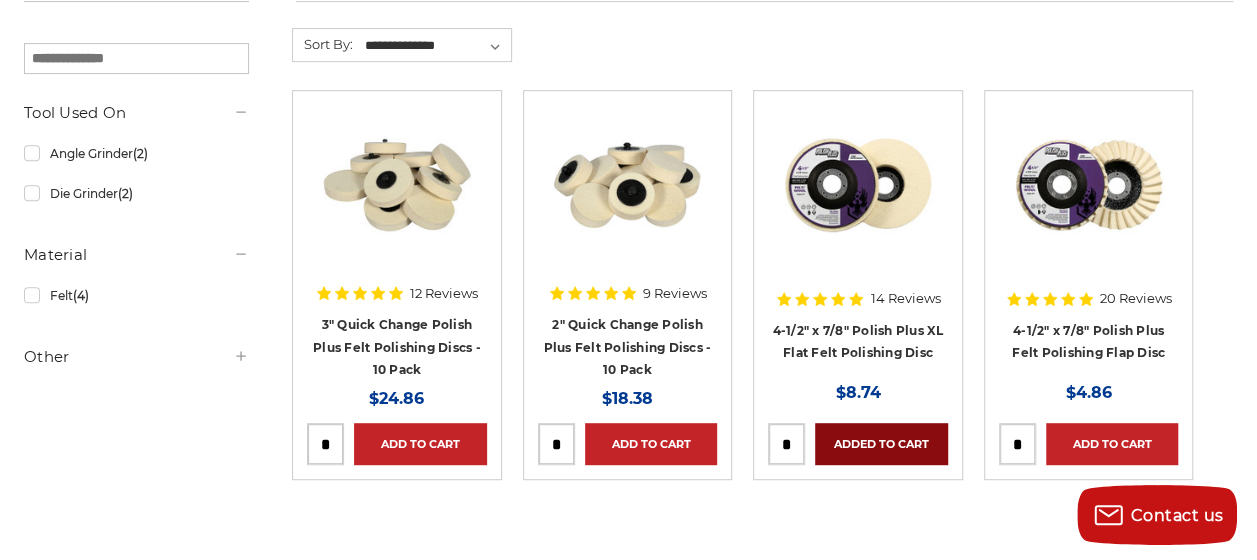scroll, scrollTop: 400, scrollLeft: 0, axis: vertical 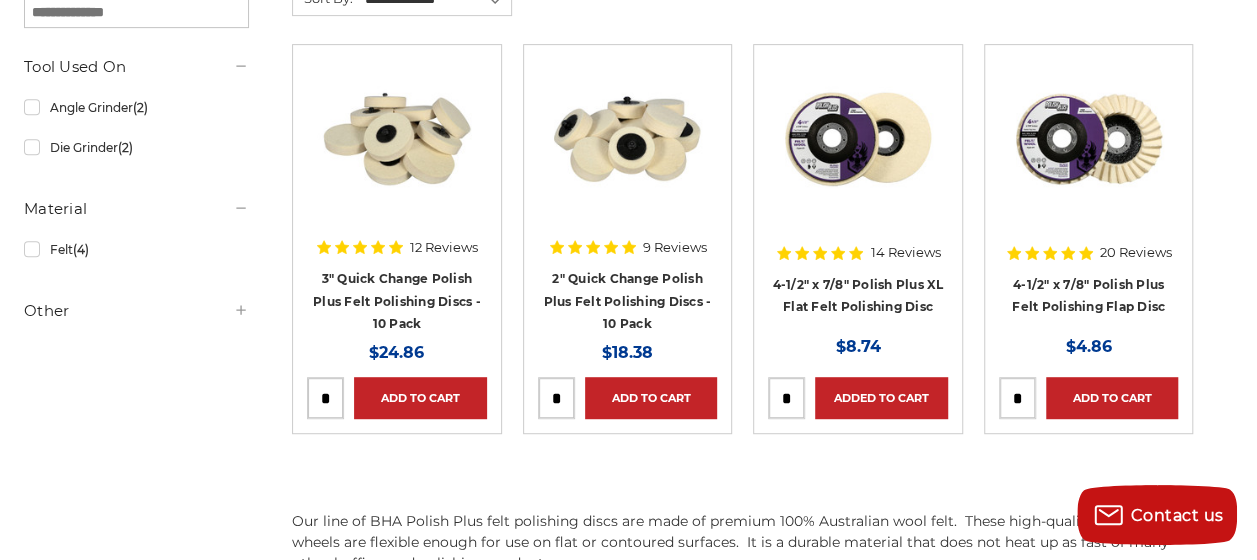 click on "3" Quick Change Polish Plus Felt Polishing Discs - 10 Pack" at bounding box center [397, 301] 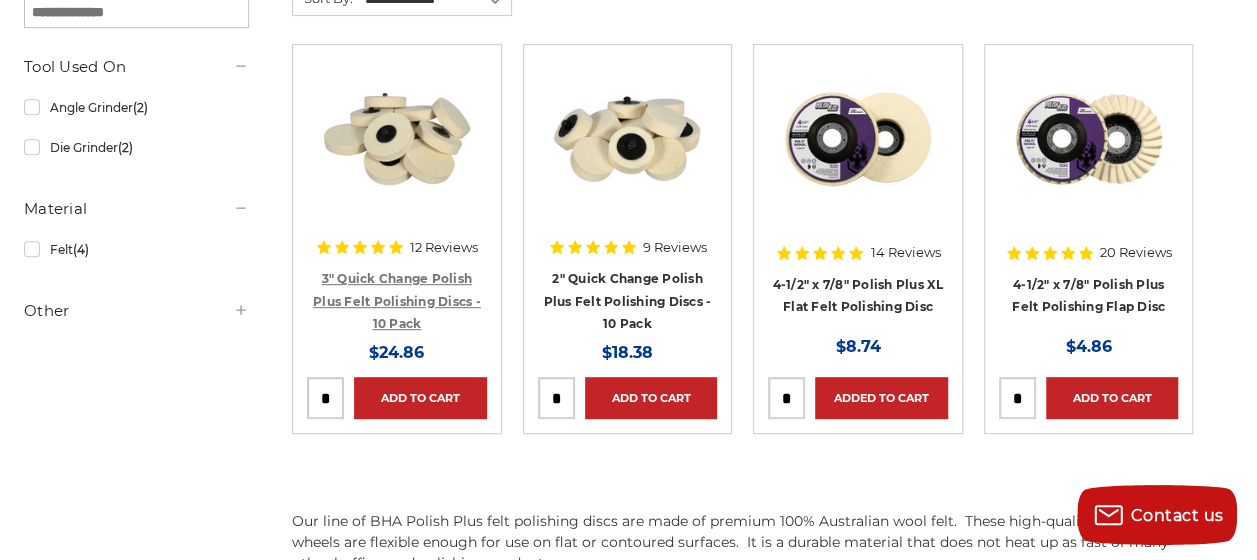 click on "3" Quick Change Polish Plus Felt Polishing Discs - 10 Pack" at bounding box center [397, 301] 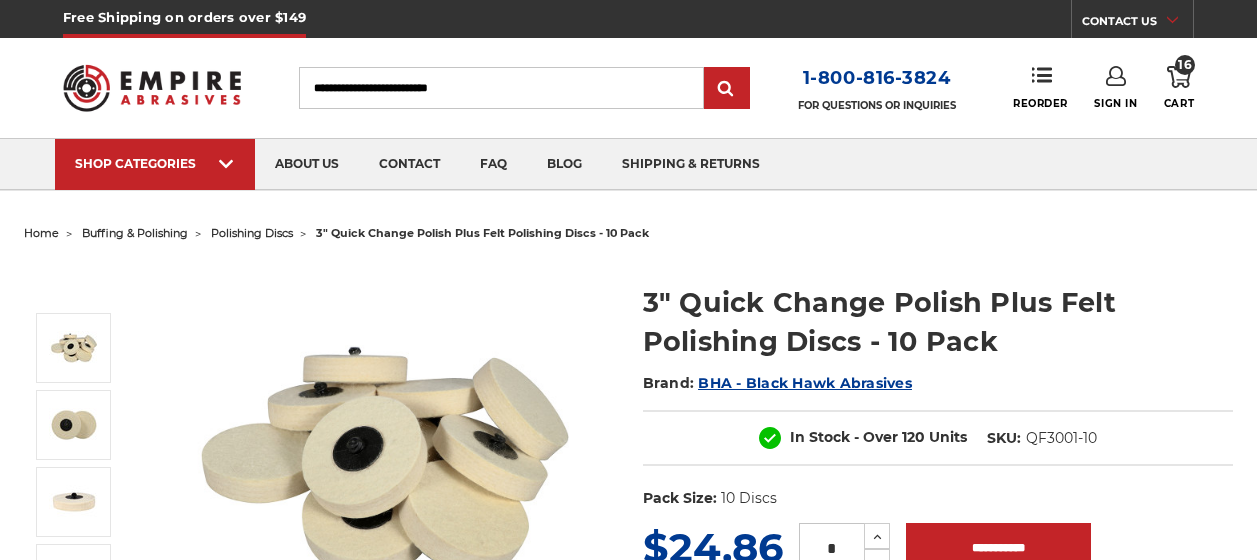 scroll, scrollTop: 0, scrollLeft: 0, axis: both 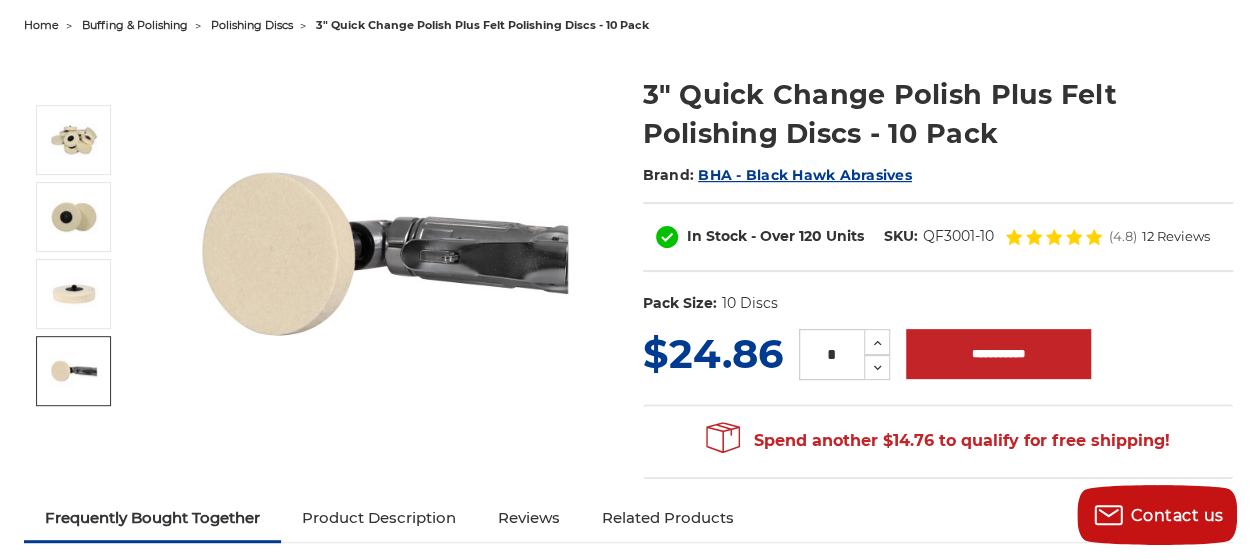 click at bounding box center [74, 371] 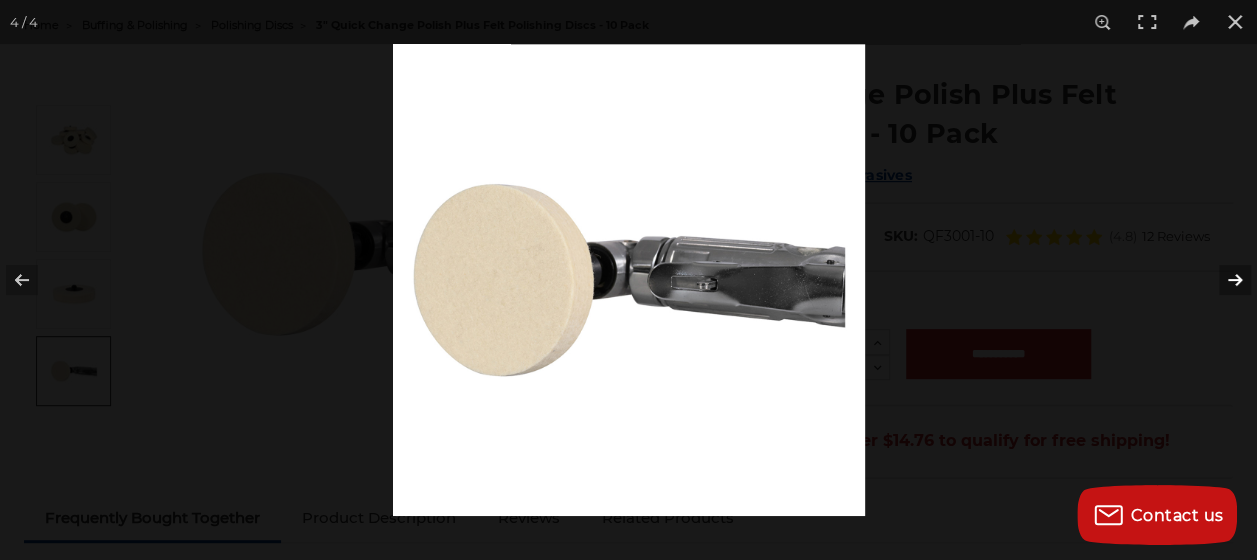 click at bounding box center [1222, 280] 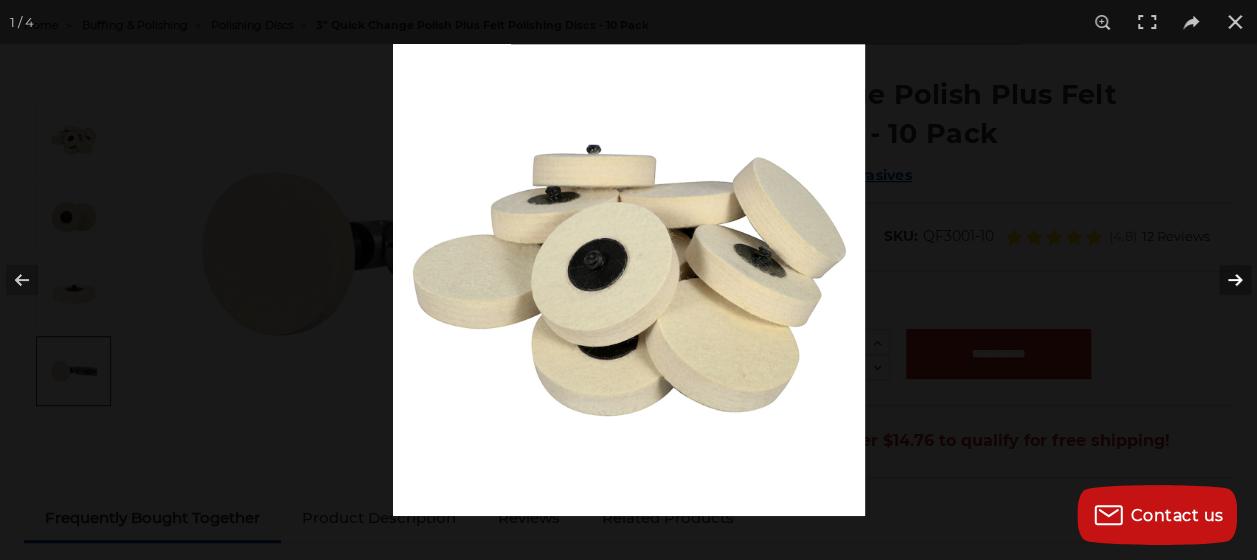 click at bounding box center (1222, 280) 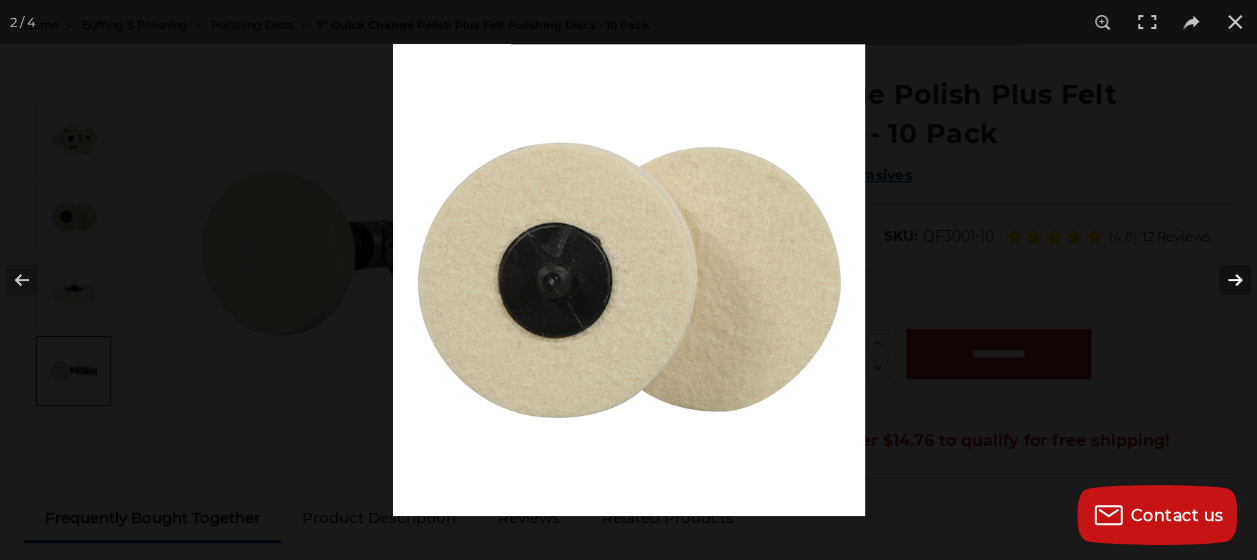 click at bounding box center [1222, 280] 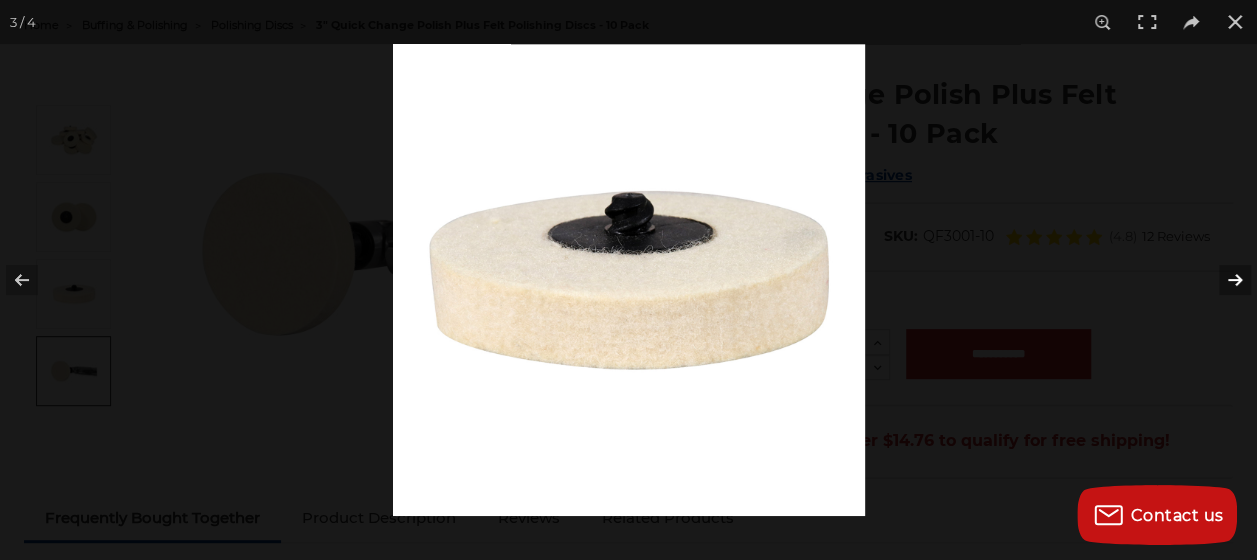 click at bounding box center (1222, 280) 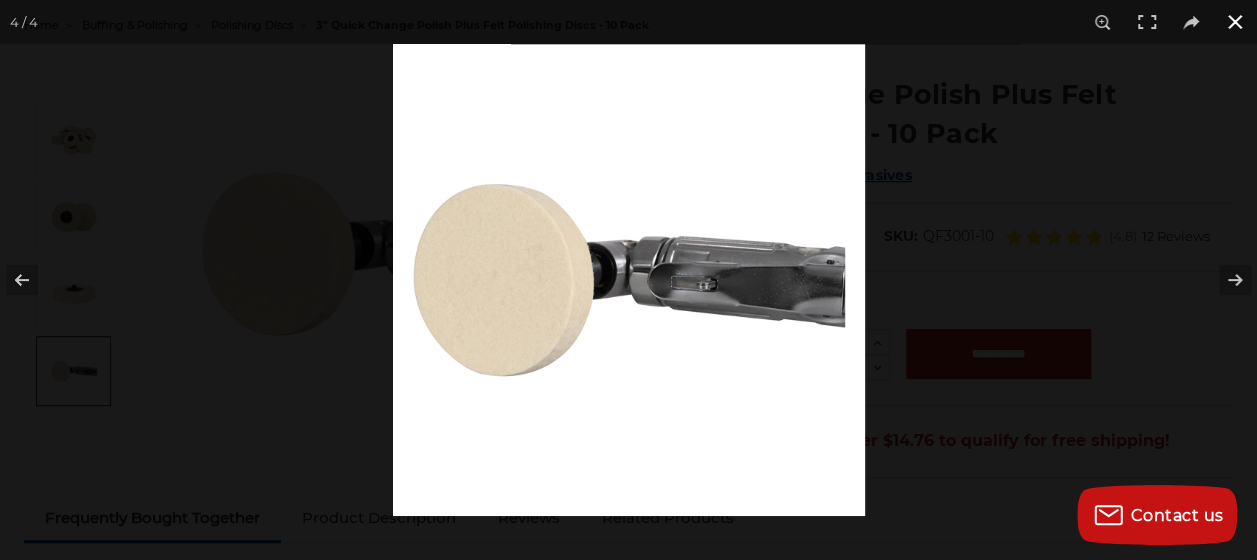 click at bounding box center [1235, 22] 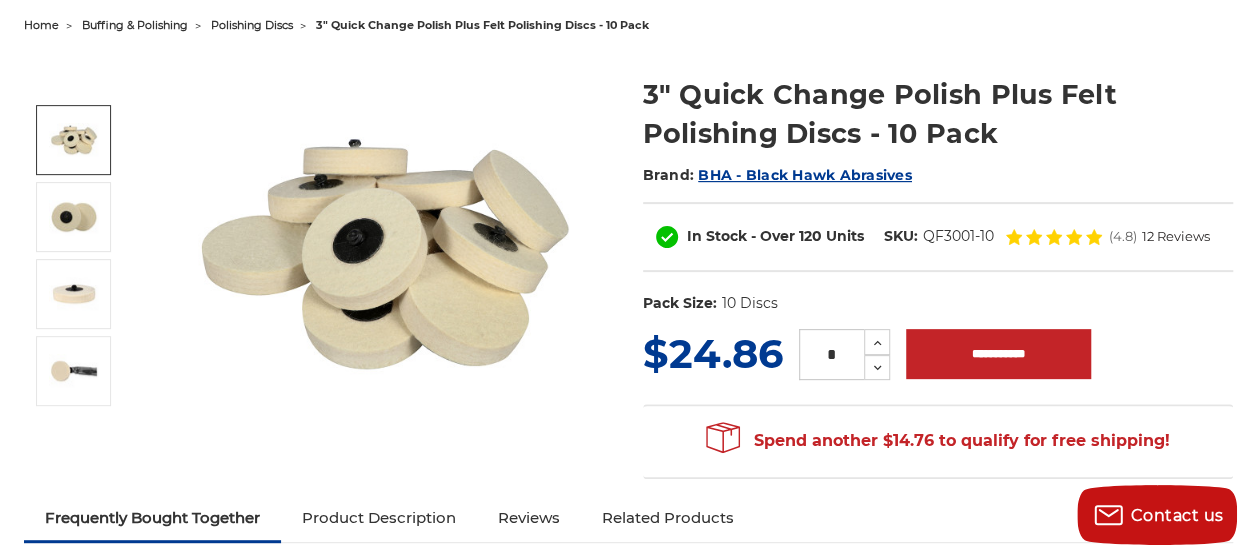 click on "polishing discs" at bounding box center (252, 25) 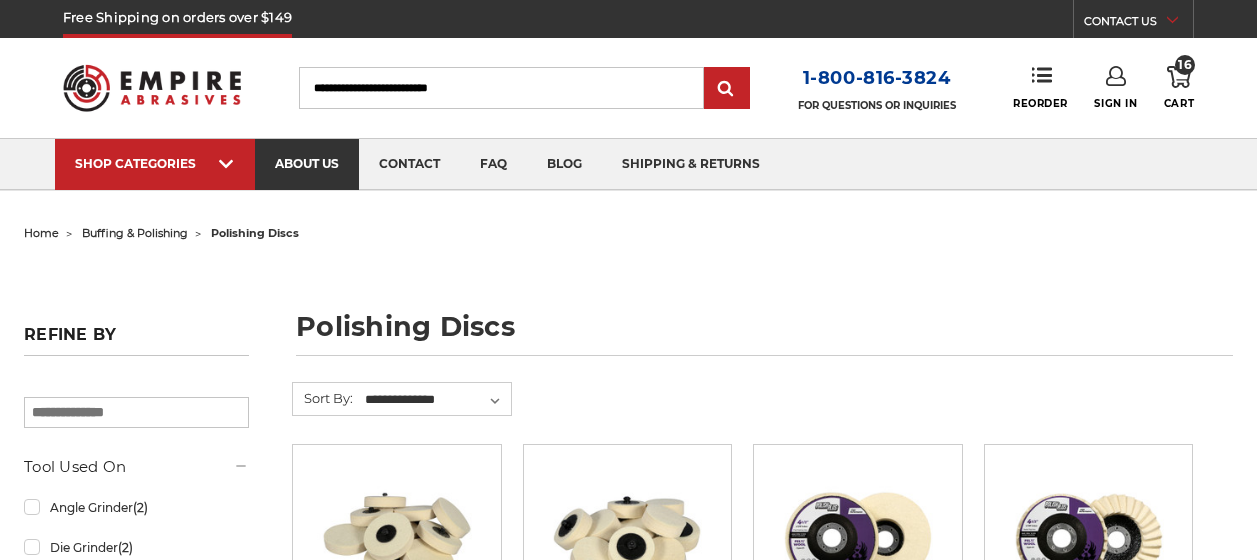 scroll, scrollTop: 0, scrollLeft: 0, axis: both 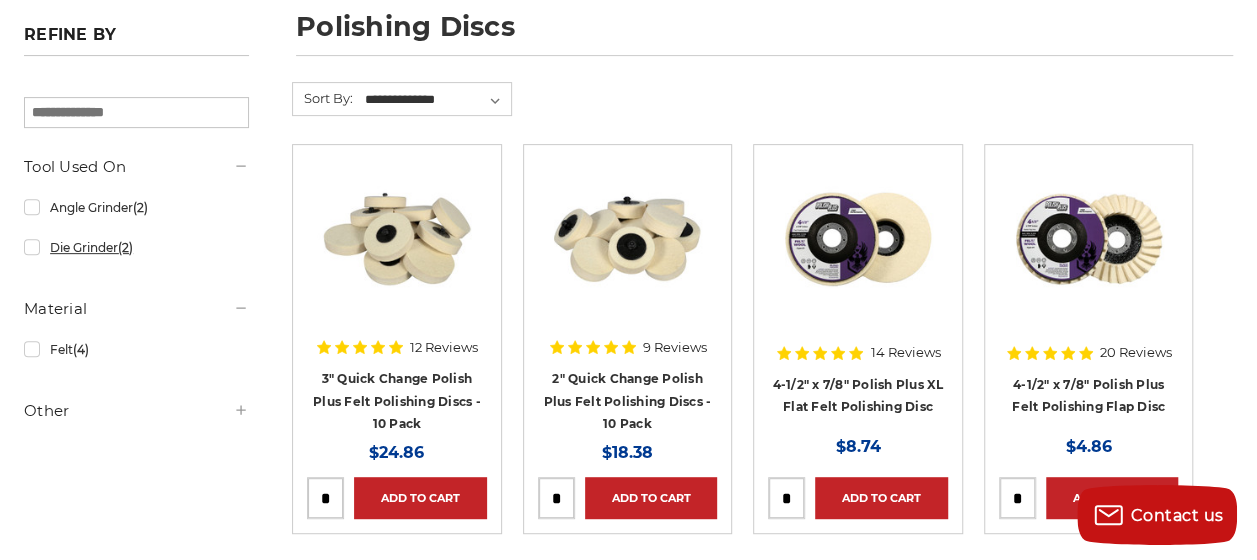 click on "Die Grinder
(2)" at bounding box center [136, 247] 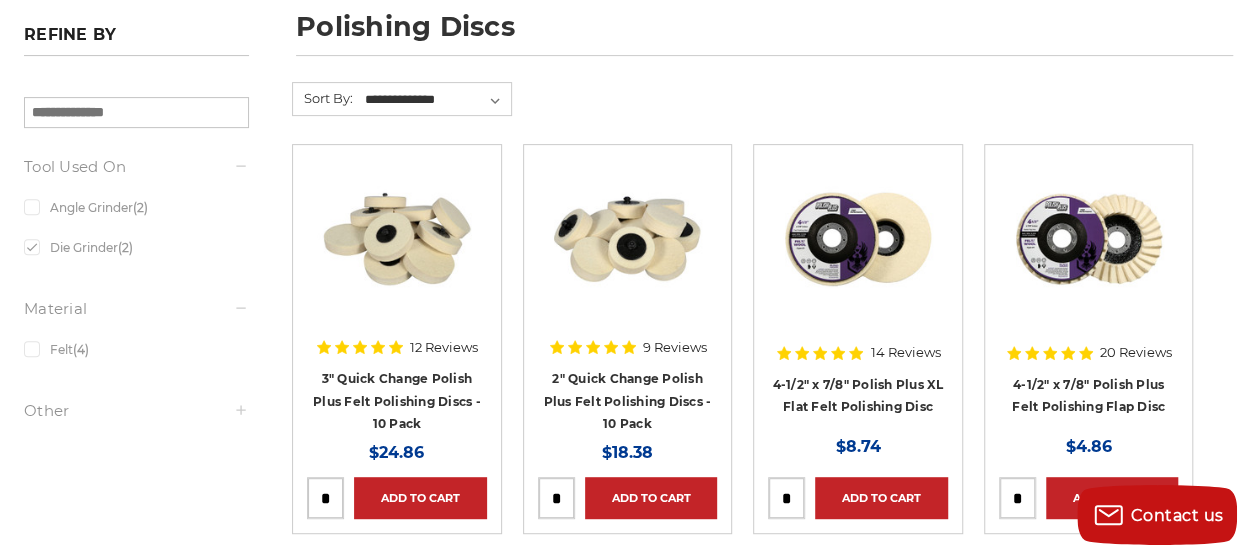 scroll, scrollTop: 0, scrollLeft: 0, axis: both 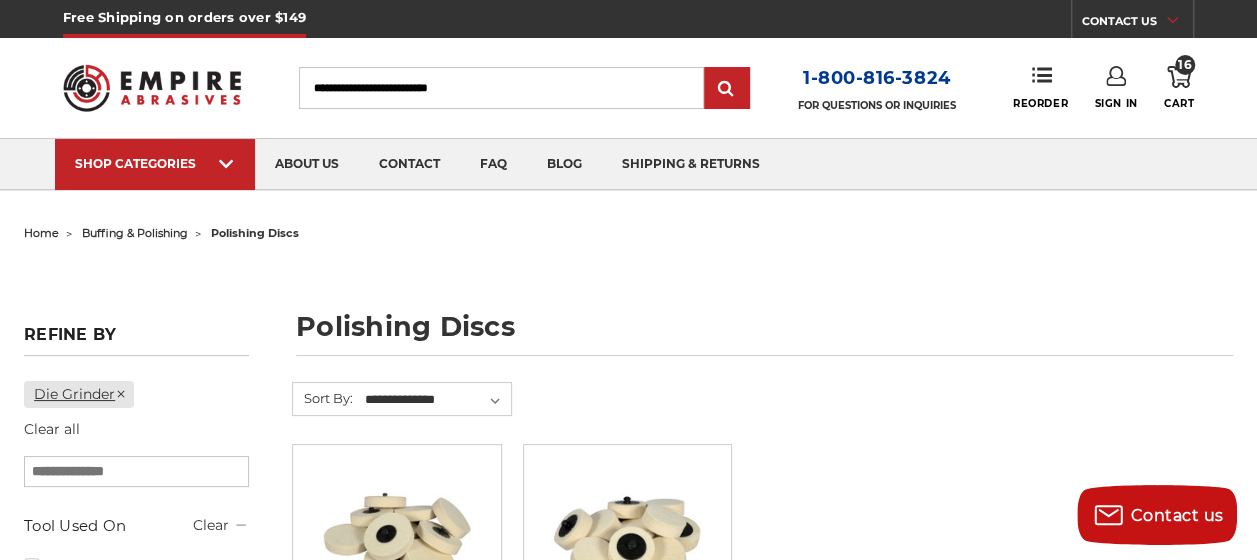 click 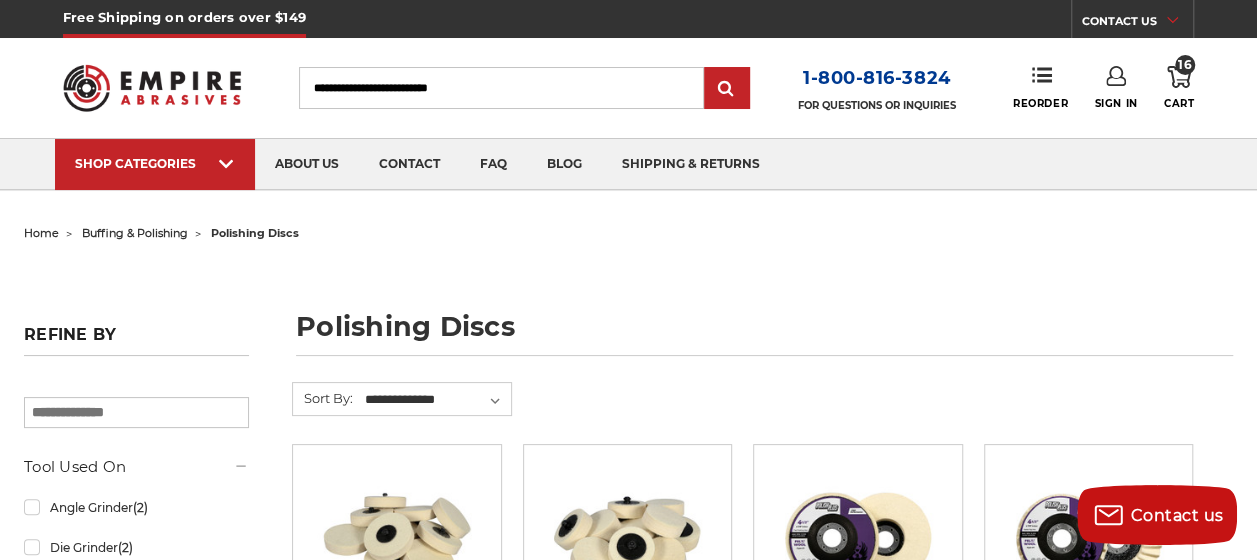 click on "buffing & polishing" at bounding box center [135, 233] 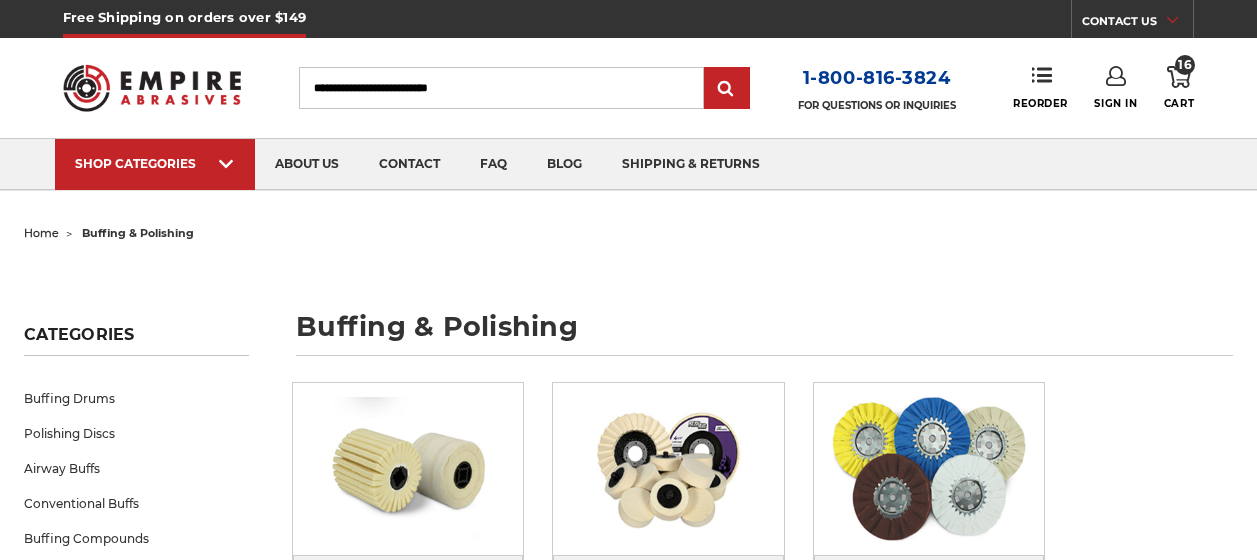 scroll, scrollTop: 0, scrollLeft: 0, axis: both 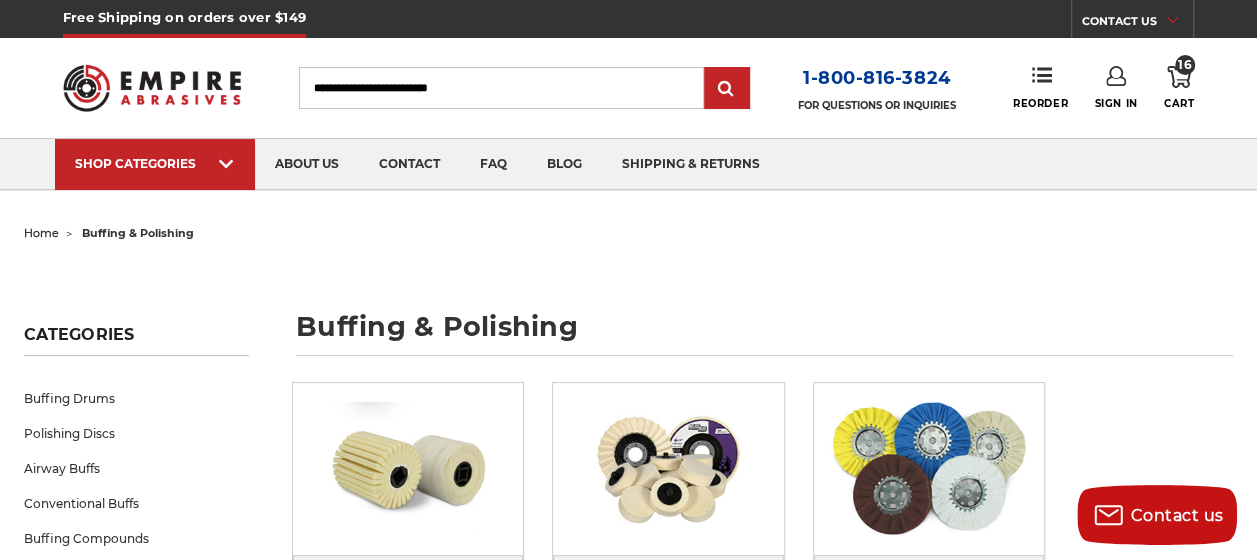 click on "16
Cart" at bounding box center [1179, 88] 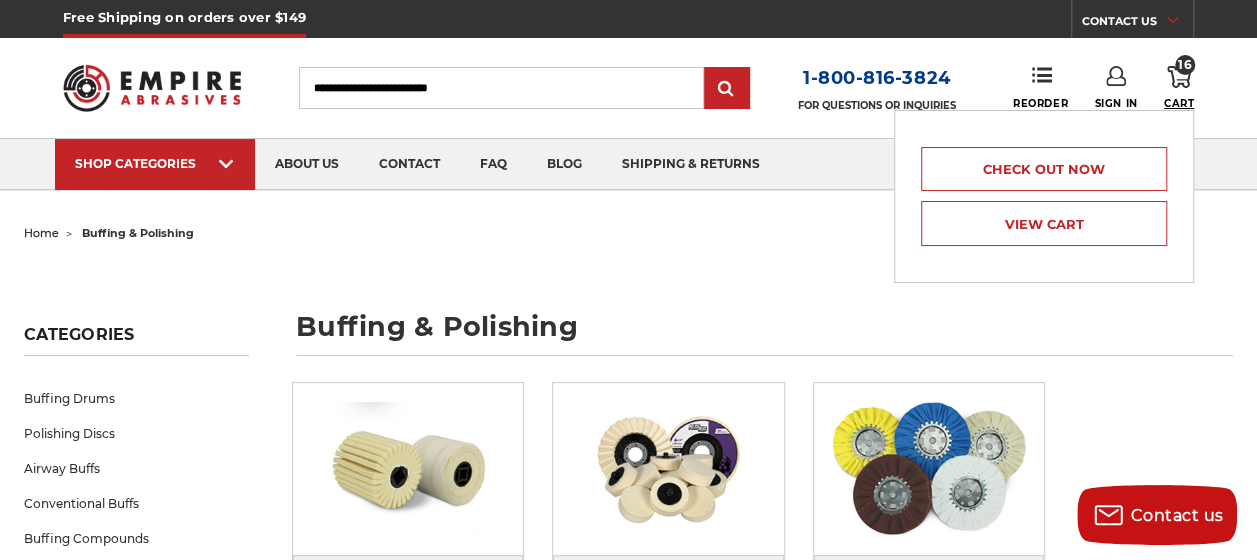 scroll, scrollTop: 0, scrollLeft: 0, axis: both 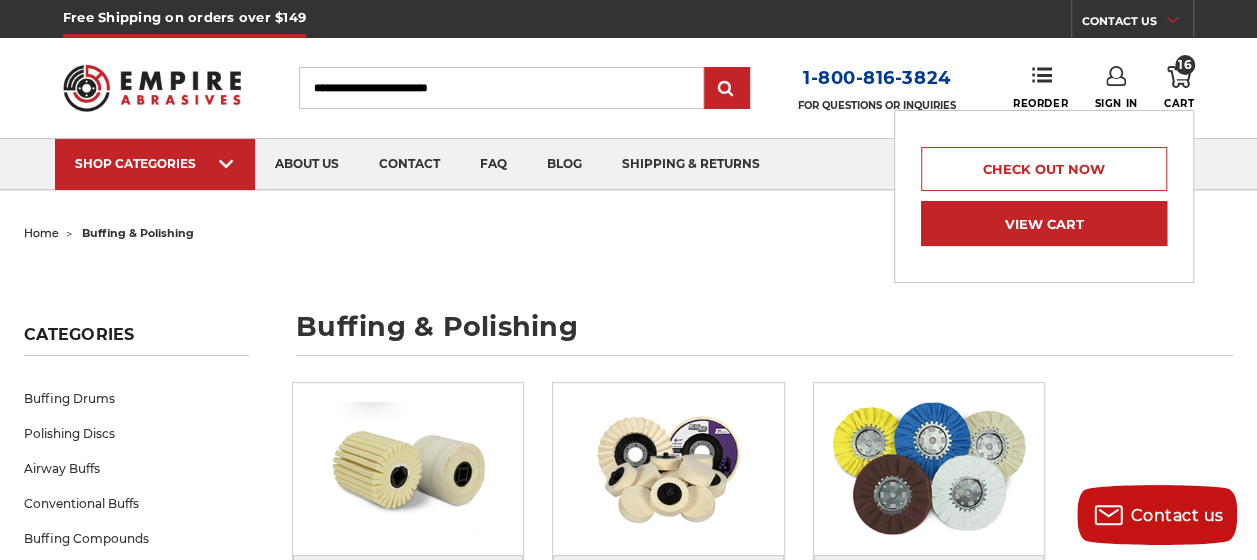 click on "View Cart" at bounding box center (1044, 223) 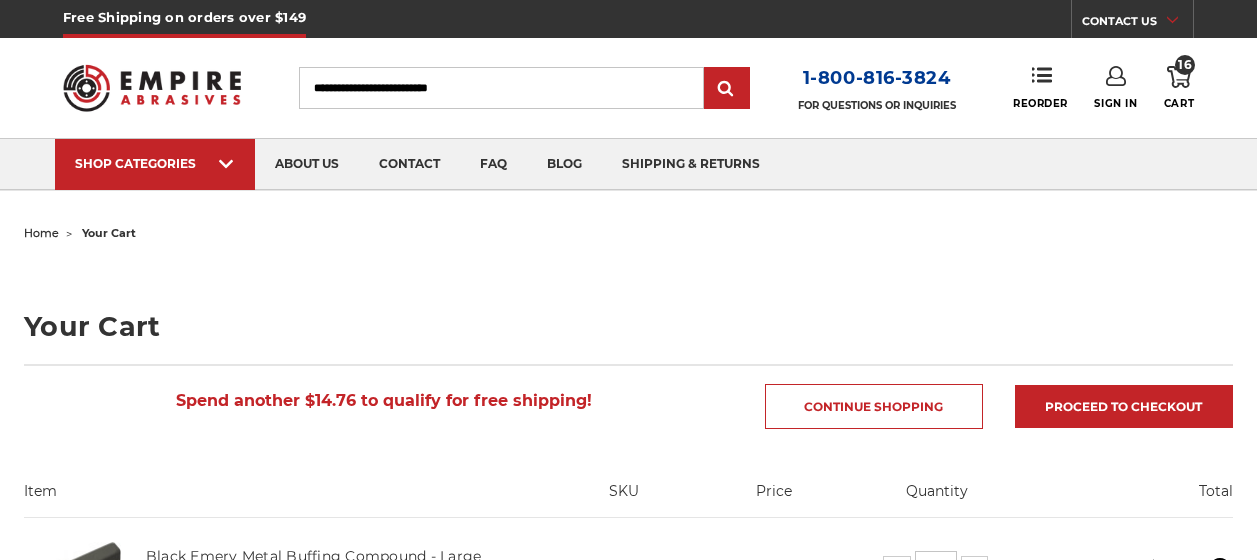 scroll, scrollTop: 100, scrollLeft: 0, axis: vertical 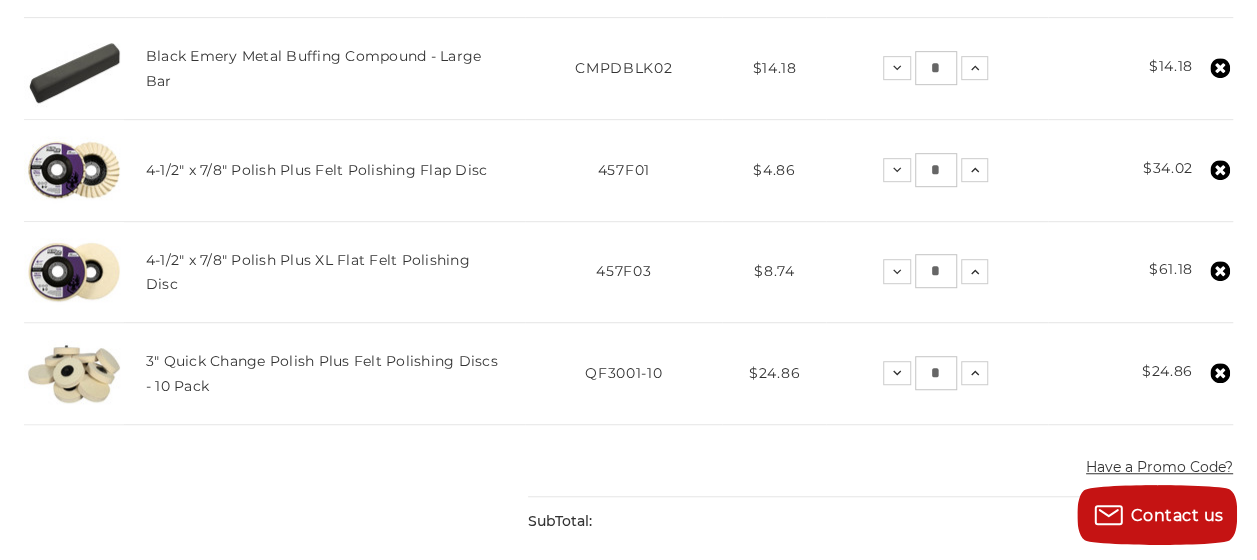 click 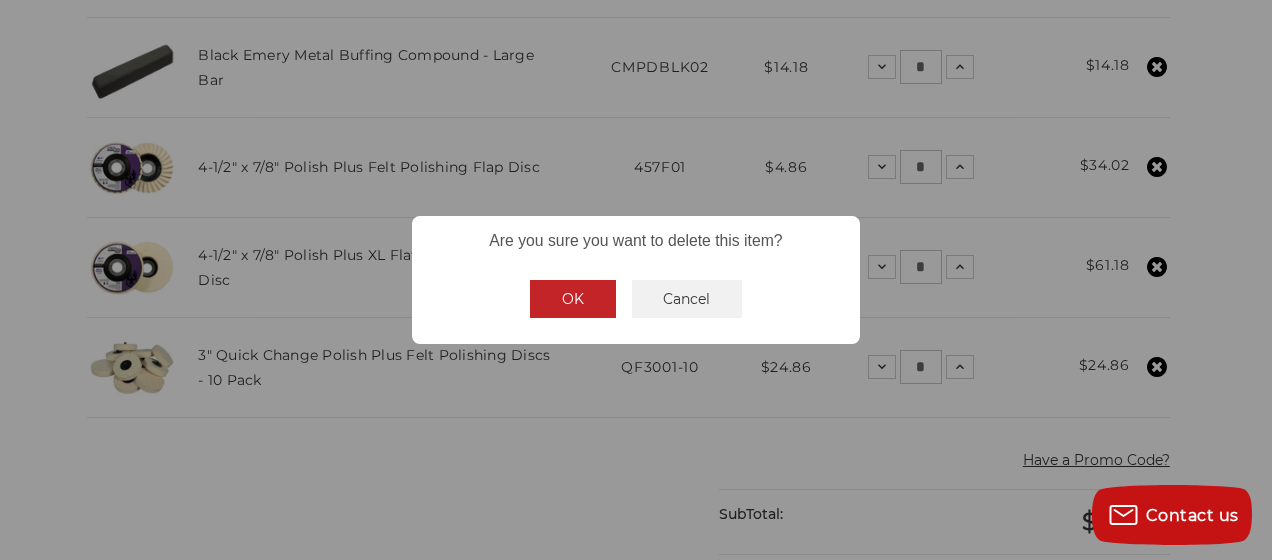 click on "OK" at bounding box center [573, 299] 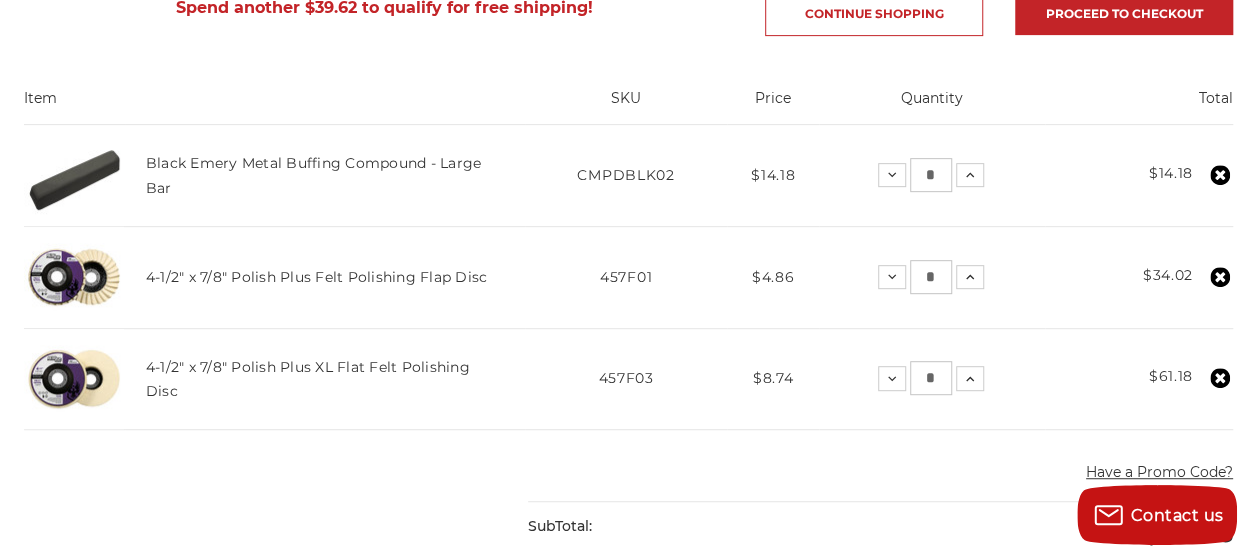 scroll, scrollTop: 300, scrollLeft: 0, axis: vertical 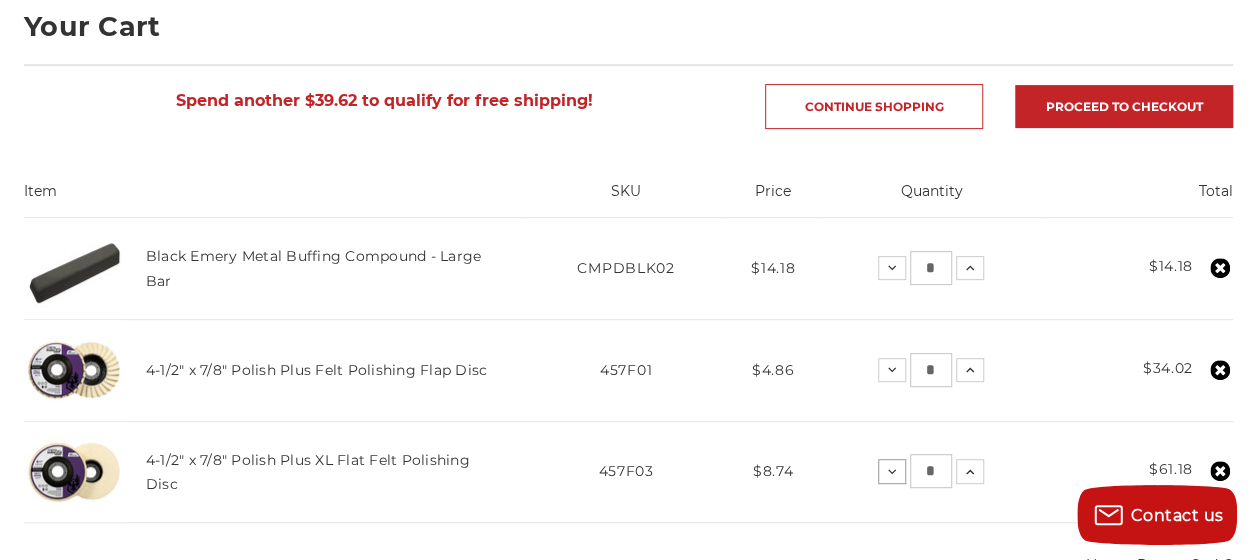 click 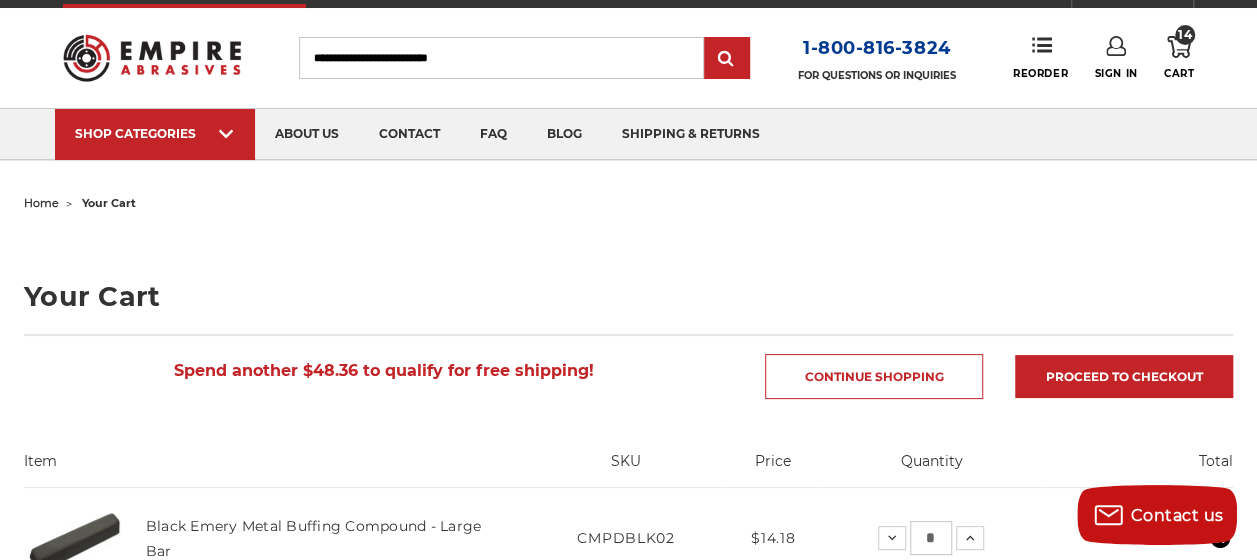 scroll, scrollTop: 0, scrollLeft: 0, axis: both 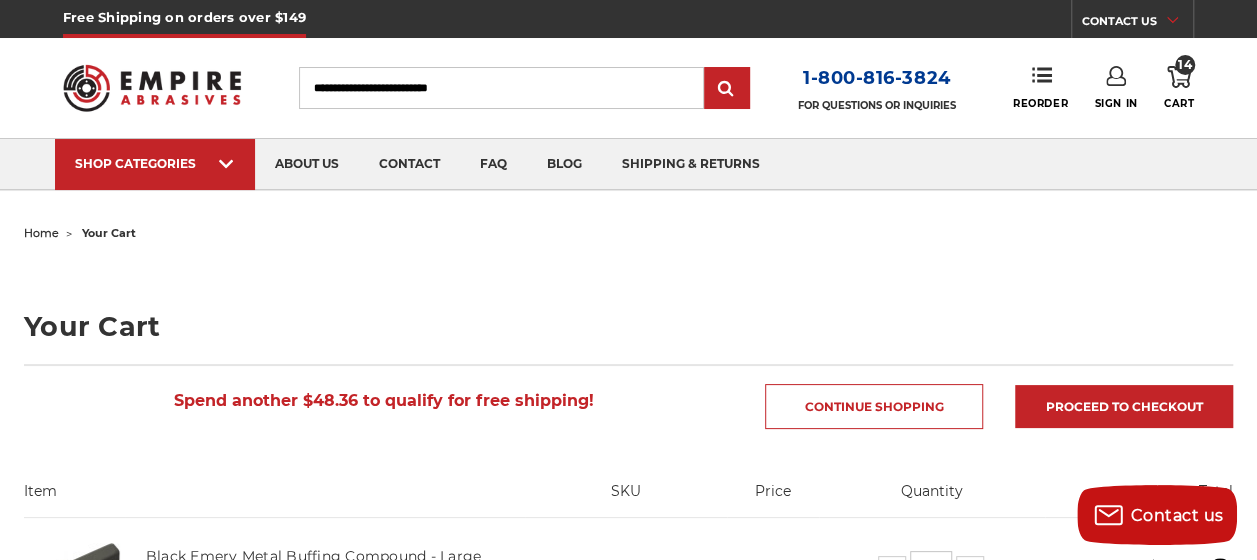 click on "home
your cart
Your Cart
Spend another $48.36 to qualify for free shipping!
Continue Shopping
Proceed to checkout
Item
SKU
Price
Quantity
Total
Black Emery Metal Buffing Compound  - Large Bar
SKU * *" at bounding box center (629, 903) 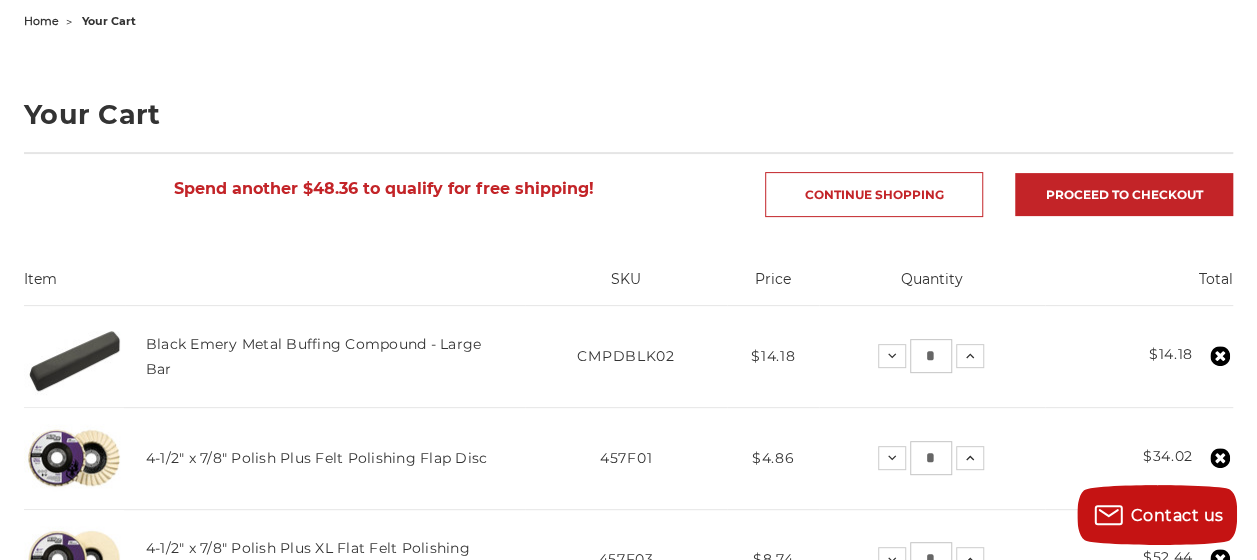 scroll, scrollTop: 100, scrollLeft: 0, axis: vertical 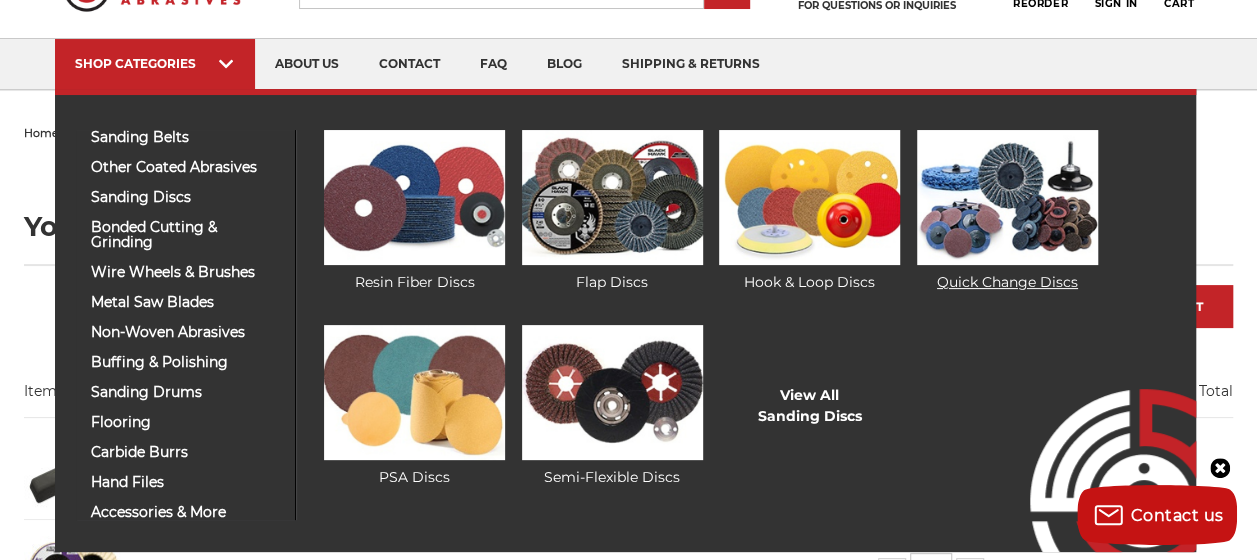 click on "Quick Change Discs" at bounding box center (1007, 211) 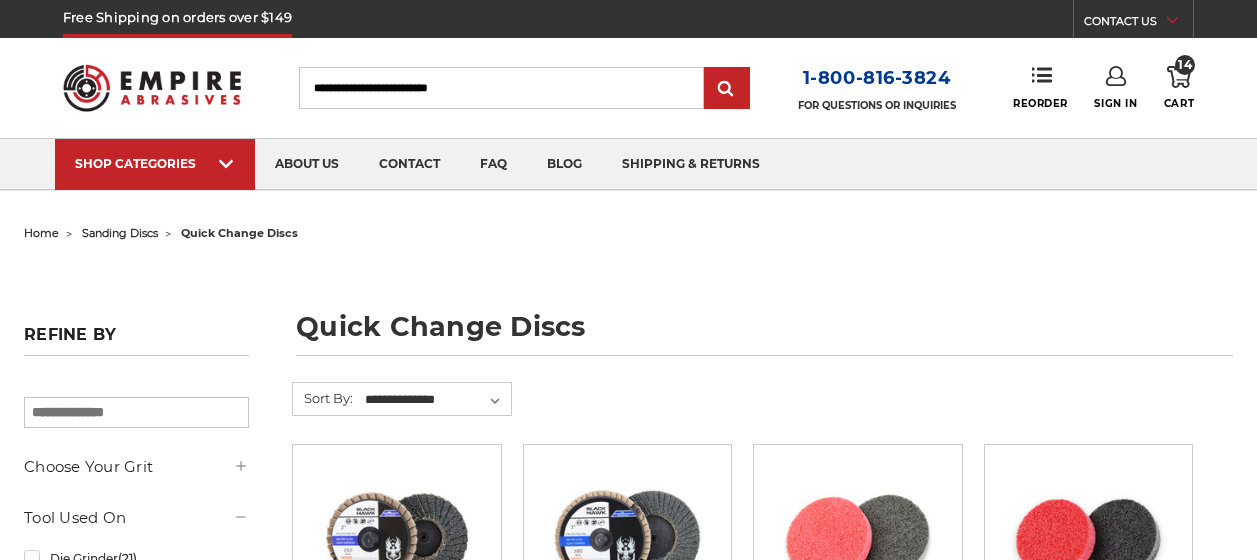 scroll, scrollTop: 200, scrollLeft: 0, axis: vertical 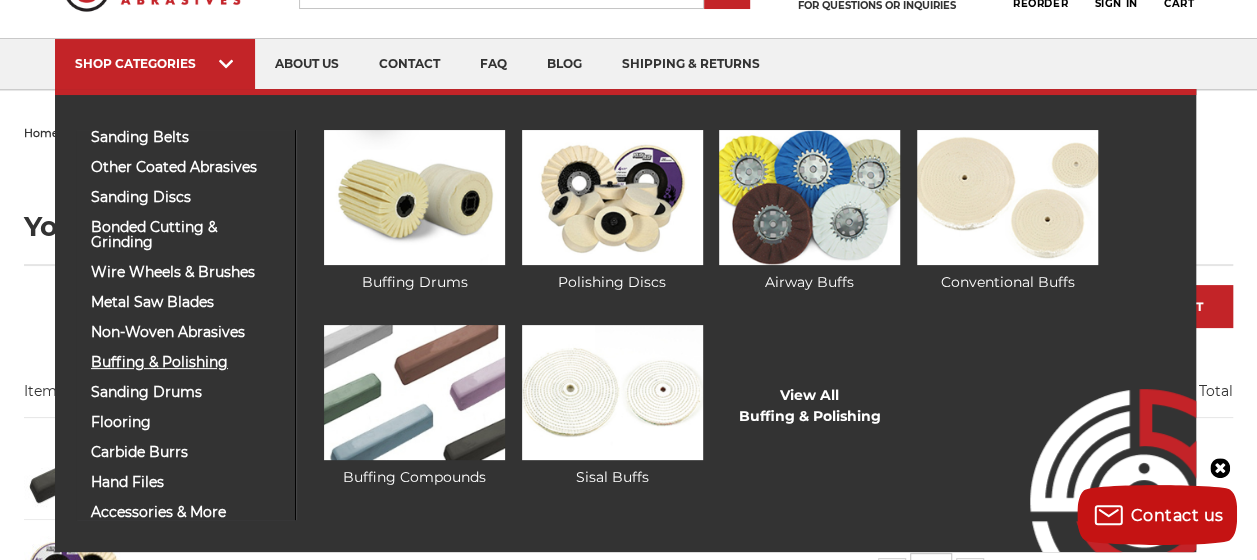 click on "buffing & polishing" at bounding box center [185, 362] 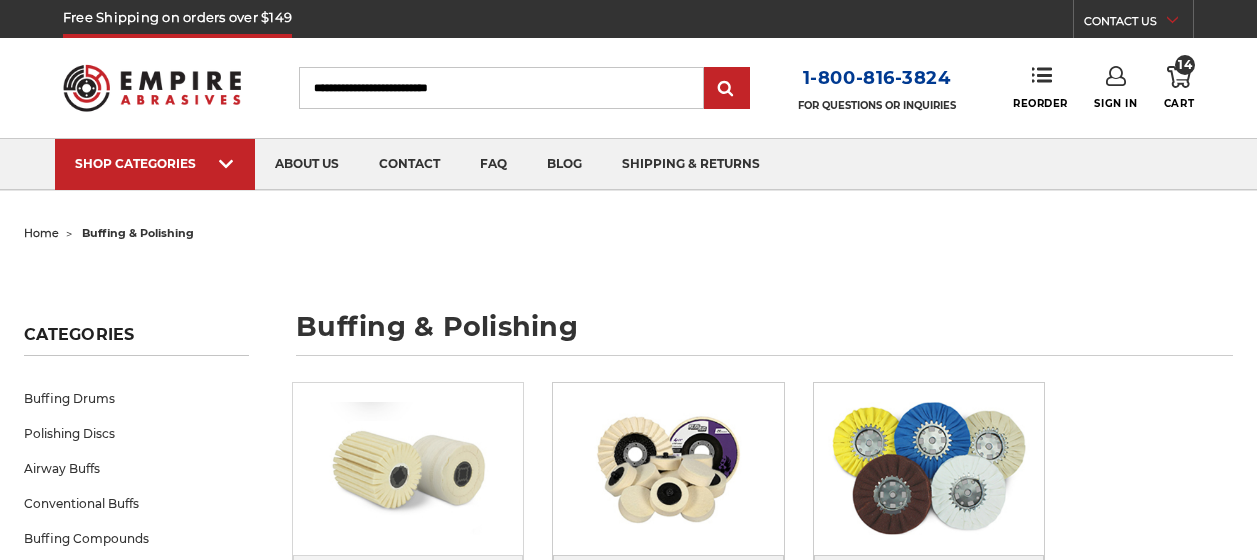 scroll, scrollTop: 0, scrollLeft: 0, axis: both 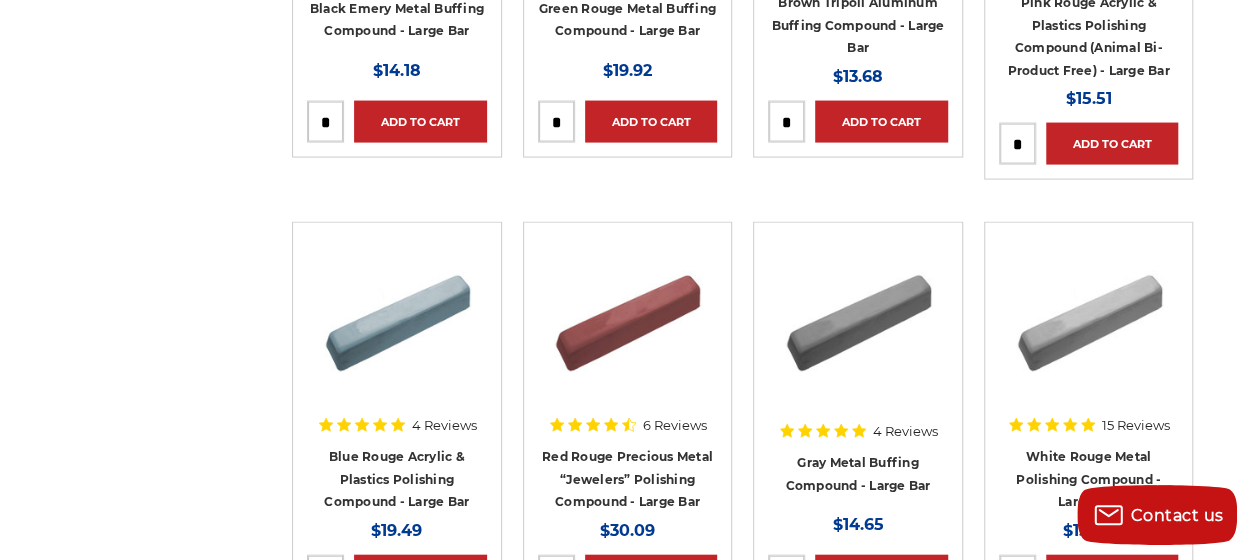 drag, startPoint x: 1212, startPoint y: 374, endPoint x: 1222, endPoint y: 270, distance: 104.47966 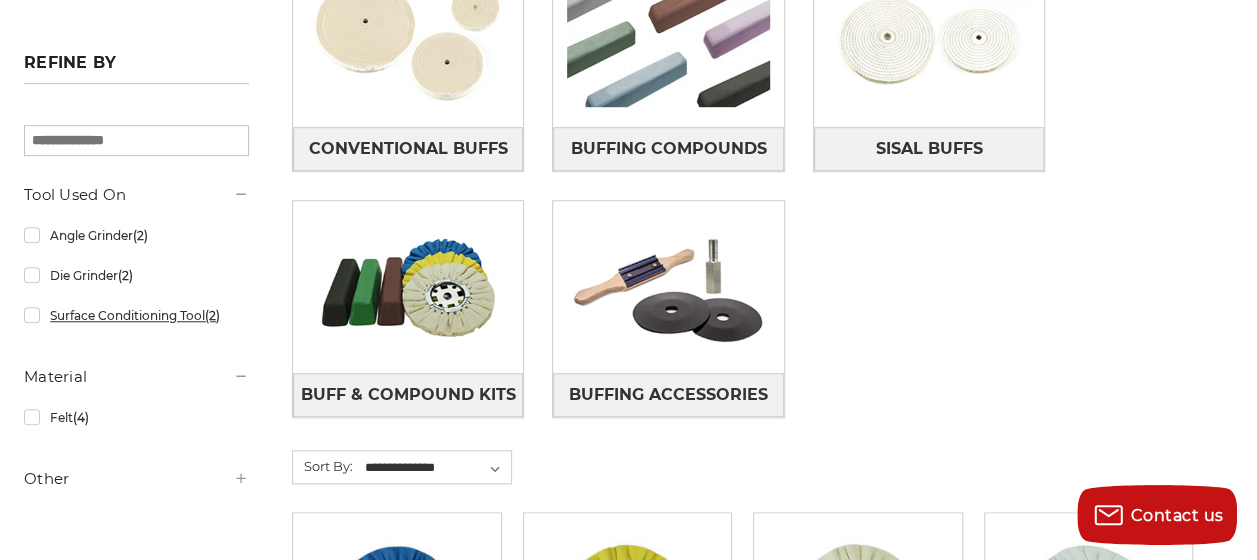 scroll, scrollTop: 774, scrollLeft: 0, axis: vertical 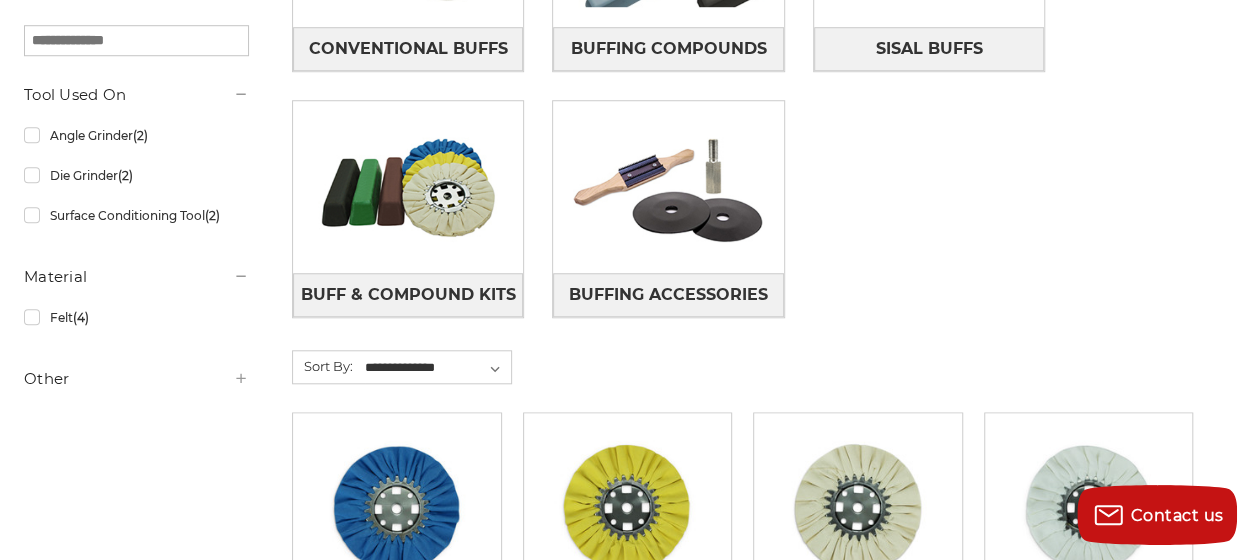 click on "Other" at bounding box center (136, 379) 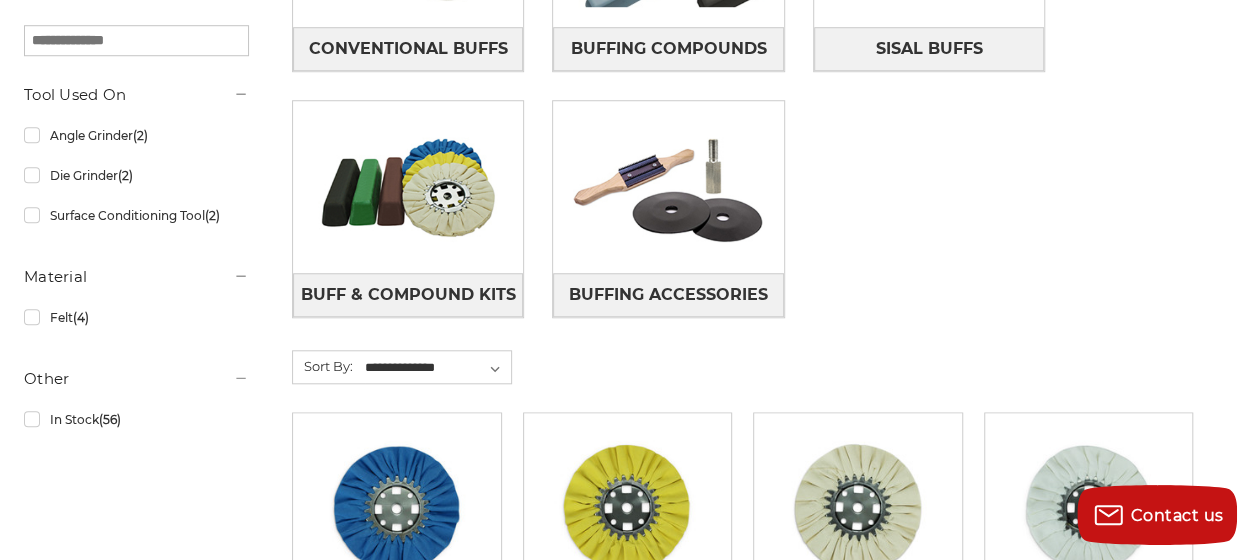 click on "Other" at bounding box center [136, 379] 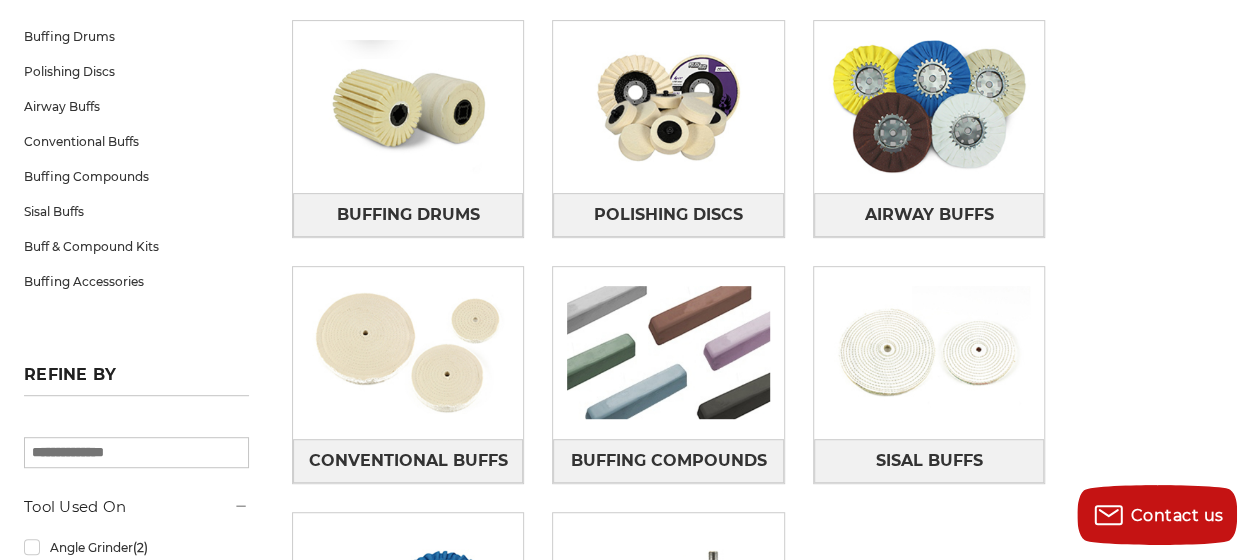 scroll, scrollTop: 174, scrollLeft: 0, axis: vertical 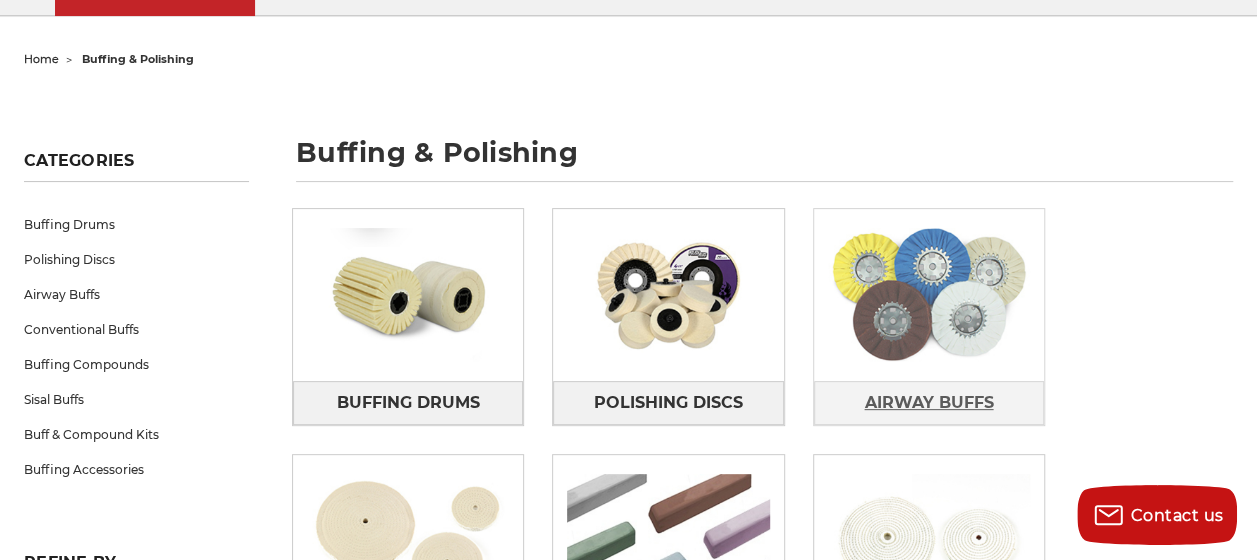 click on "Airway Buffs" at bounding box center (928, 403) 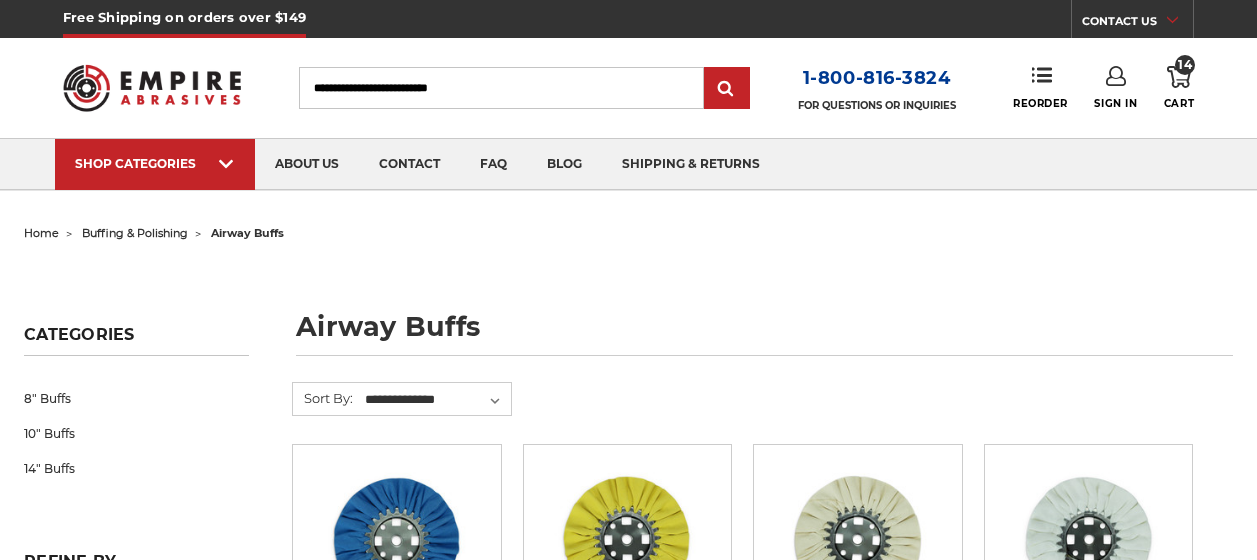 scroll, scrollTop: 0, scrollLeft: 0, axis: both 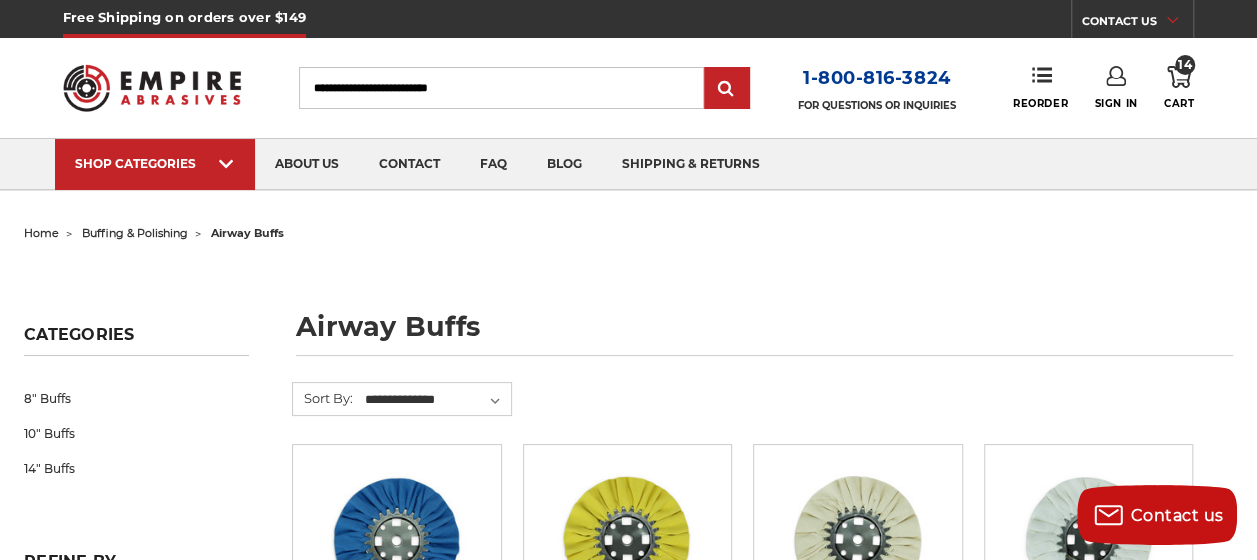 click on "Search" at bounding box center [501, 88] 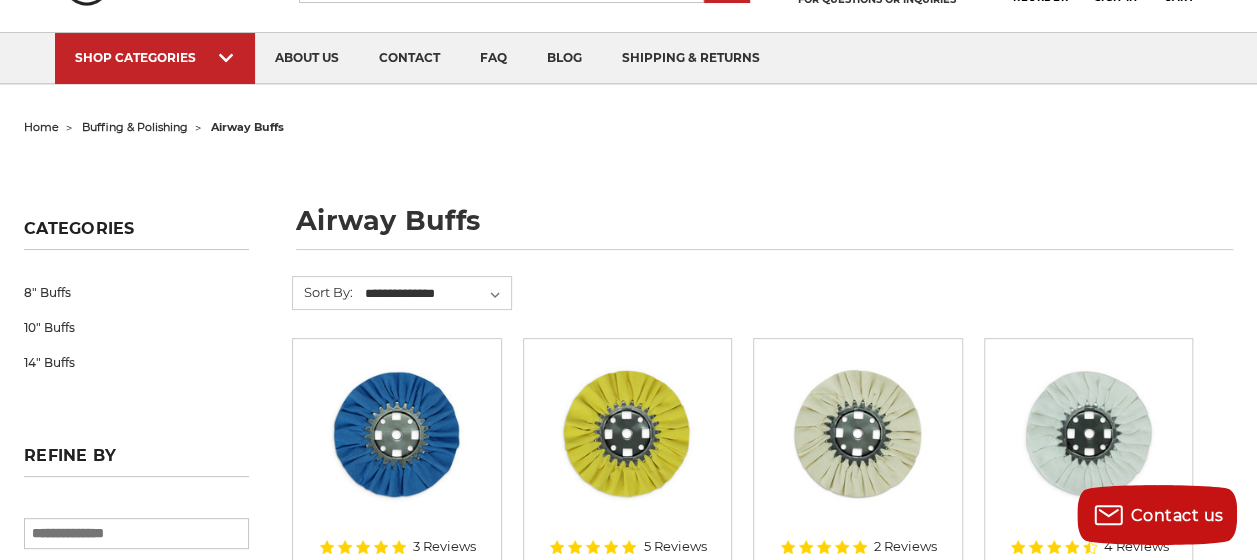 scroll, scrollTop: 100, scrollLeft: 0, axis: vertical 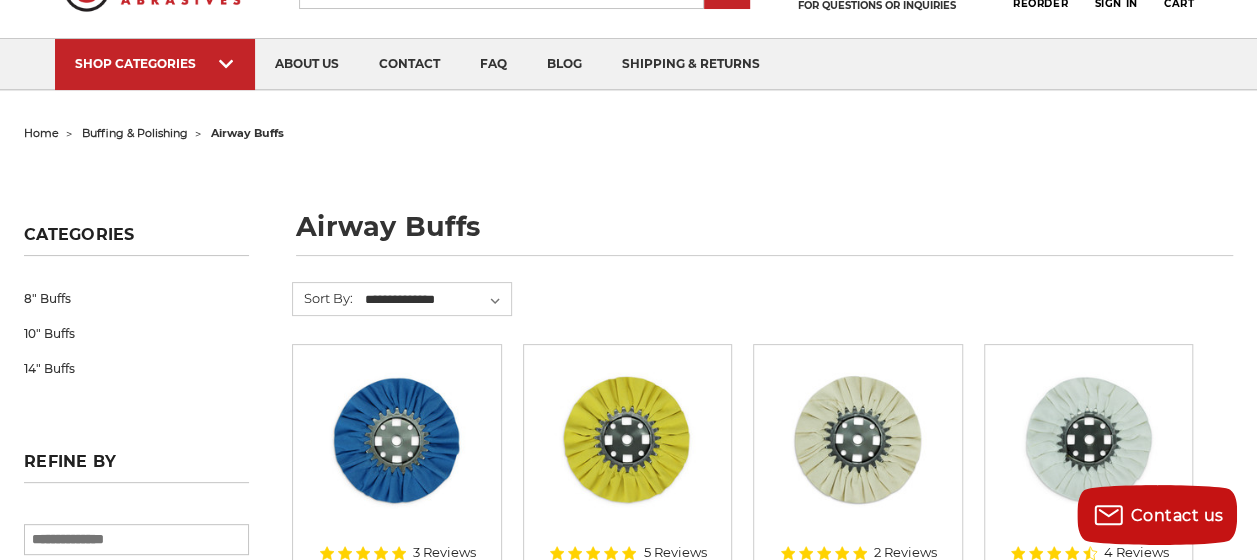click on "buffing & polishing" at bounding box center [135, 133] 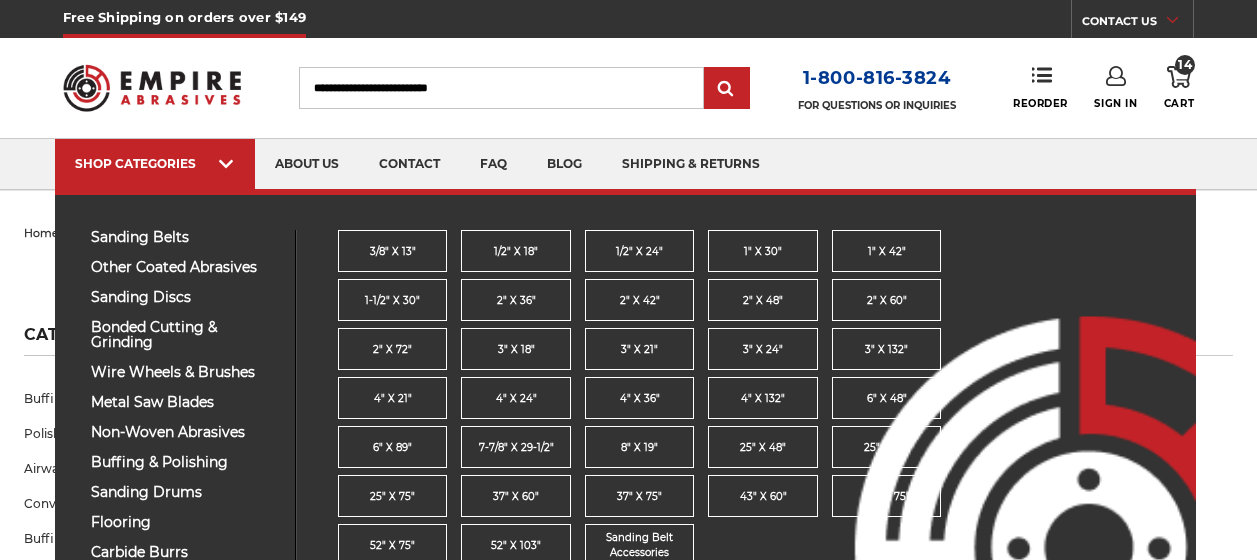 scroll, scrollTop: 0, scrollLeft: 0, axis: both 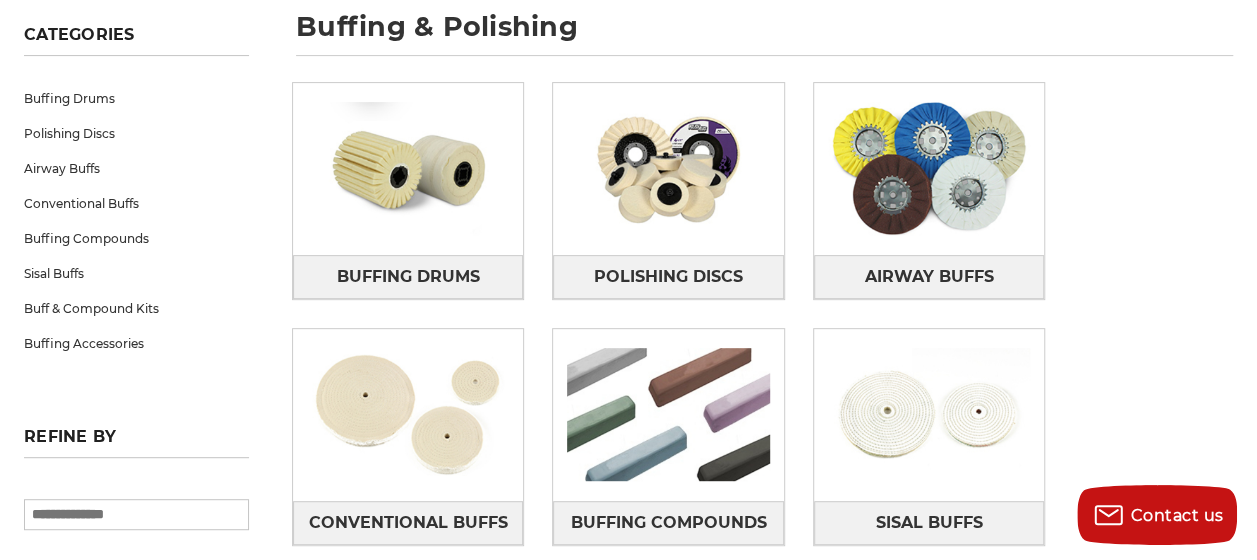 click on "Buffing Accessories" at bounding box center [668, 769] 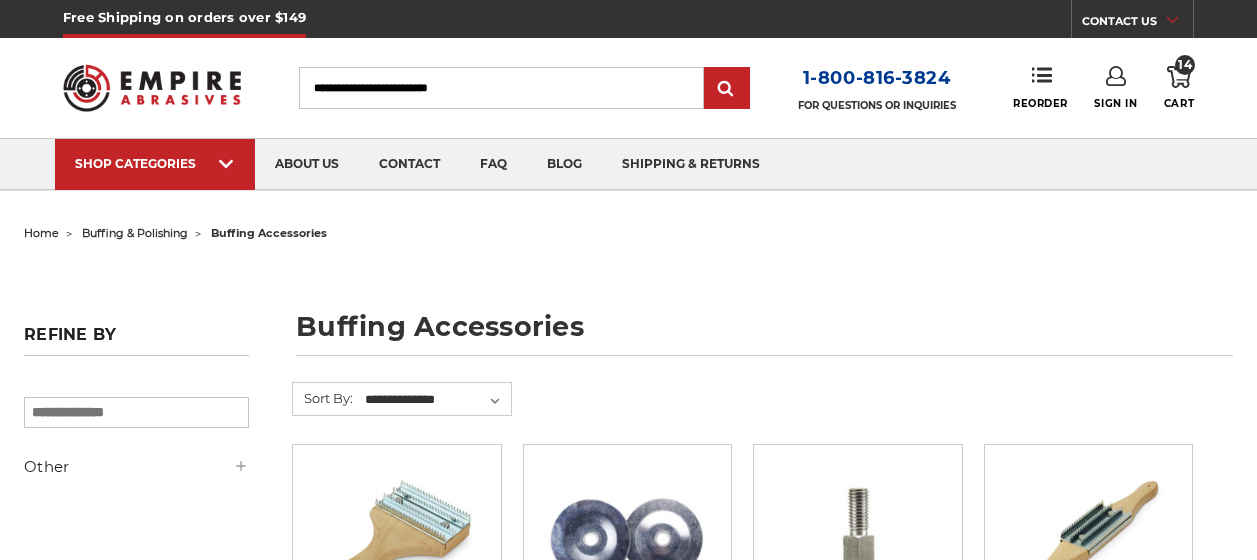 scroll, scrollTop: 0, scrollLeft: 0, axis: both 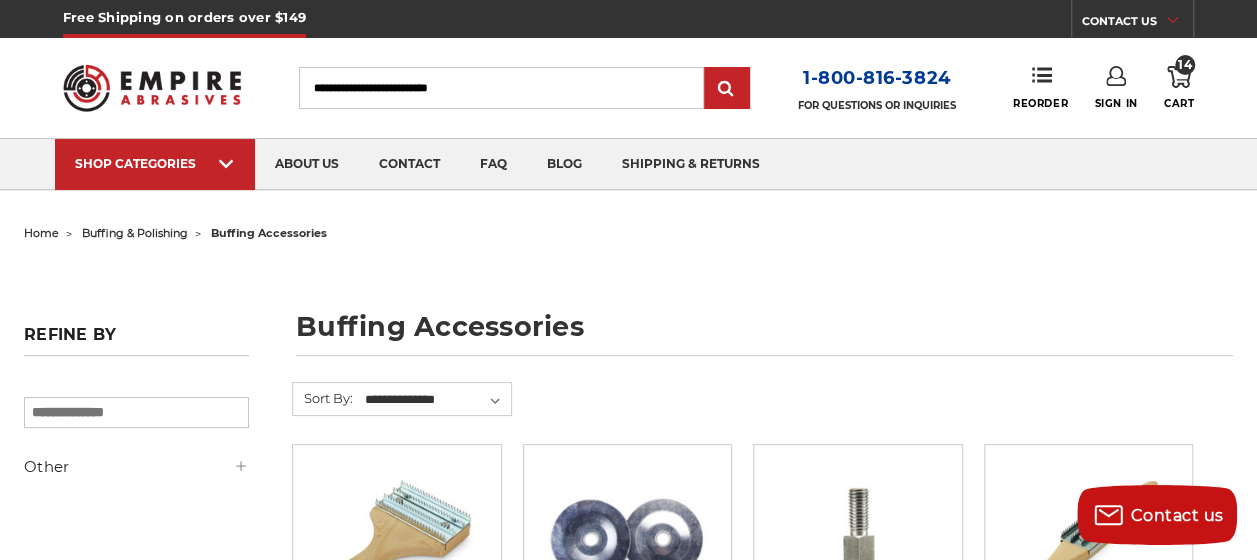click on "buffing & polishing" at bounding box center (135, 233) 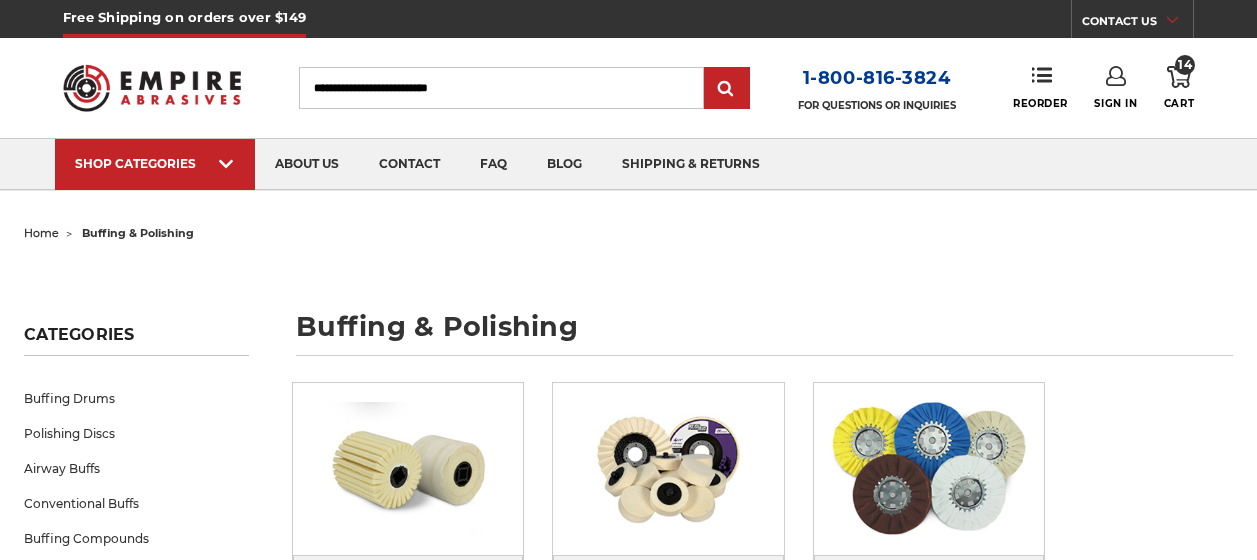 scroll, scrollTop: 0, scrollLeft: 0, axis: both 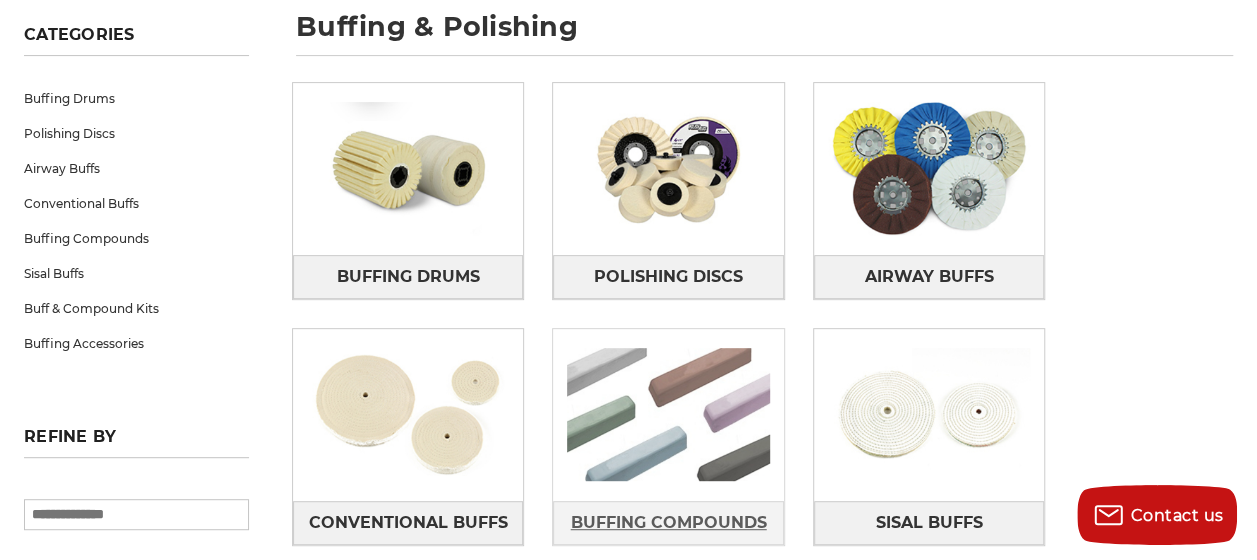 click on "Buffing Compounds" at bounding box center (669, 523) 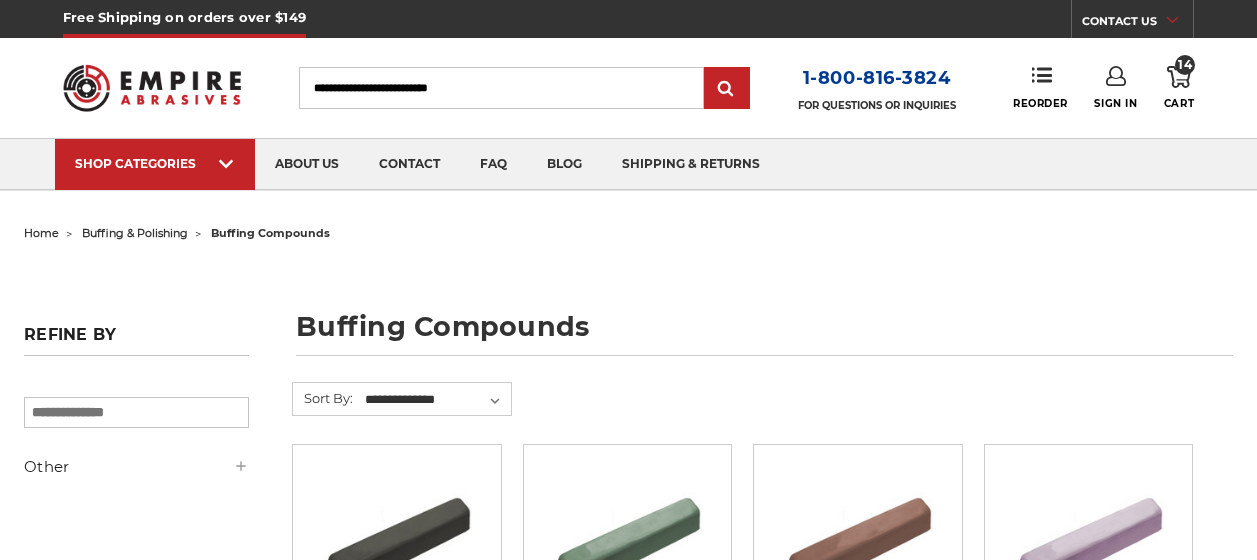 scroll, scrollTop: 0, scrollLeft: 0, axis: both 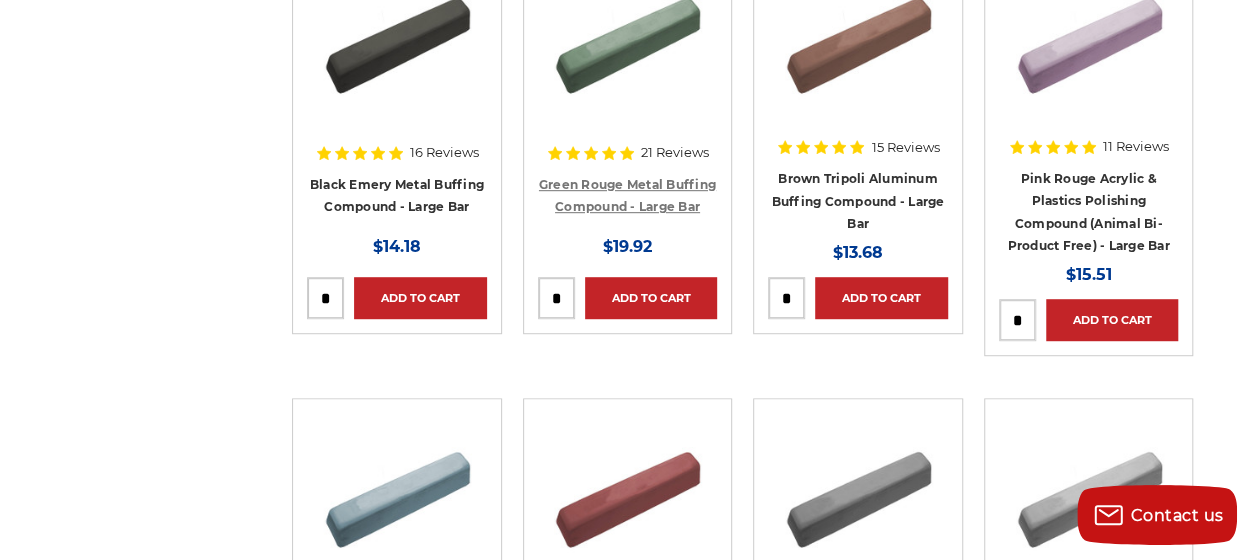 click on "Green Rouge Metal Buffing Compound - Large Bar" at bounding box center [627, 196] 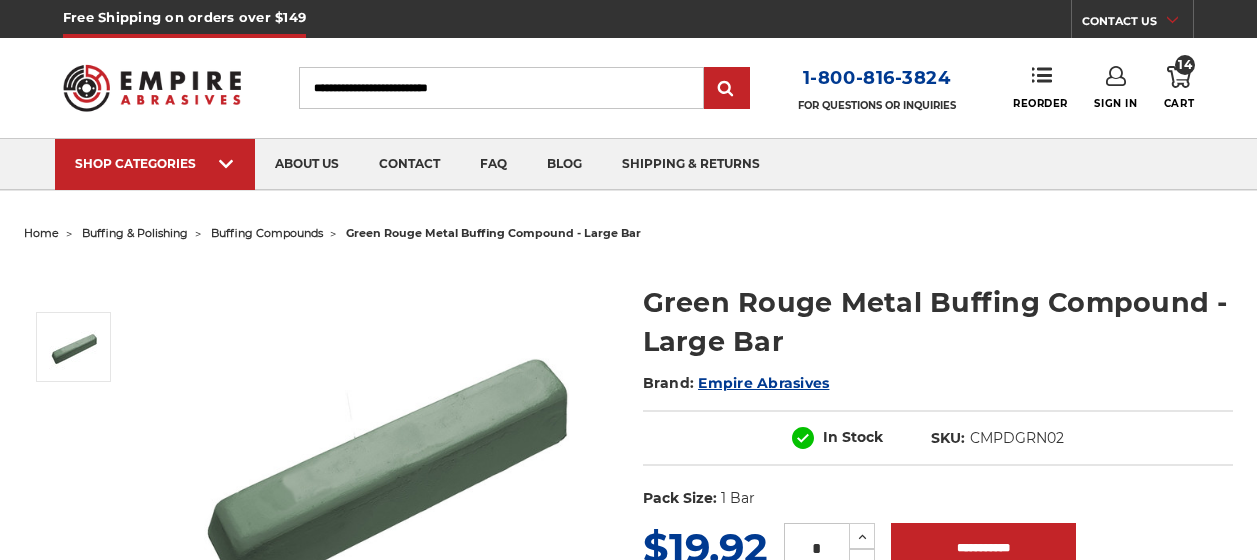 scroll, scrollTop: 0, scrollLeft: 0, axis: both 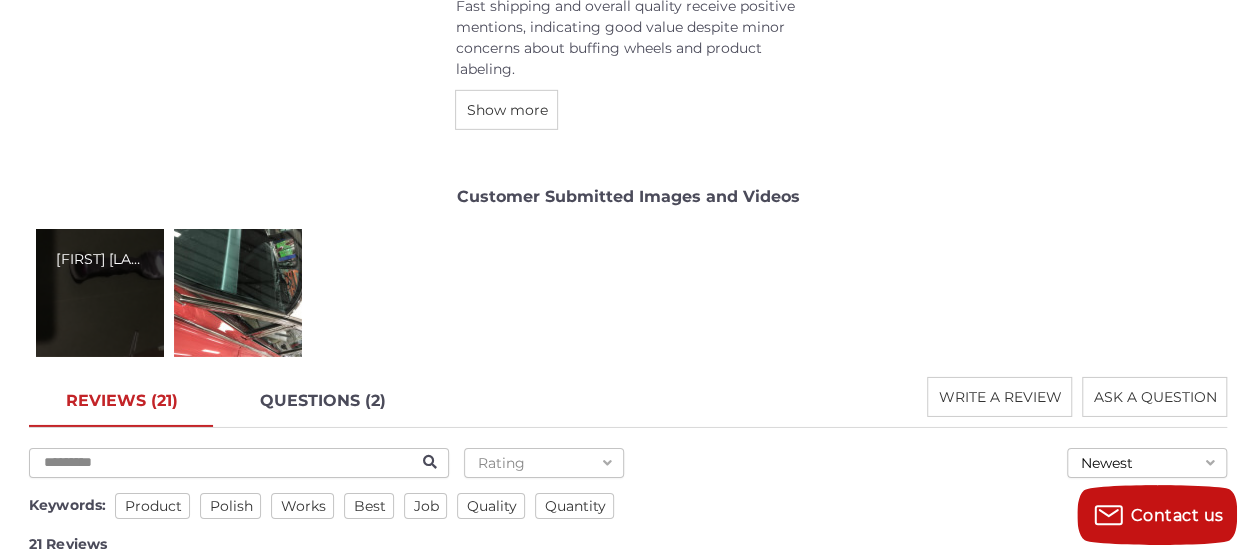 click on "[FIRST] [LAST]" at bounding box center (100, 293) 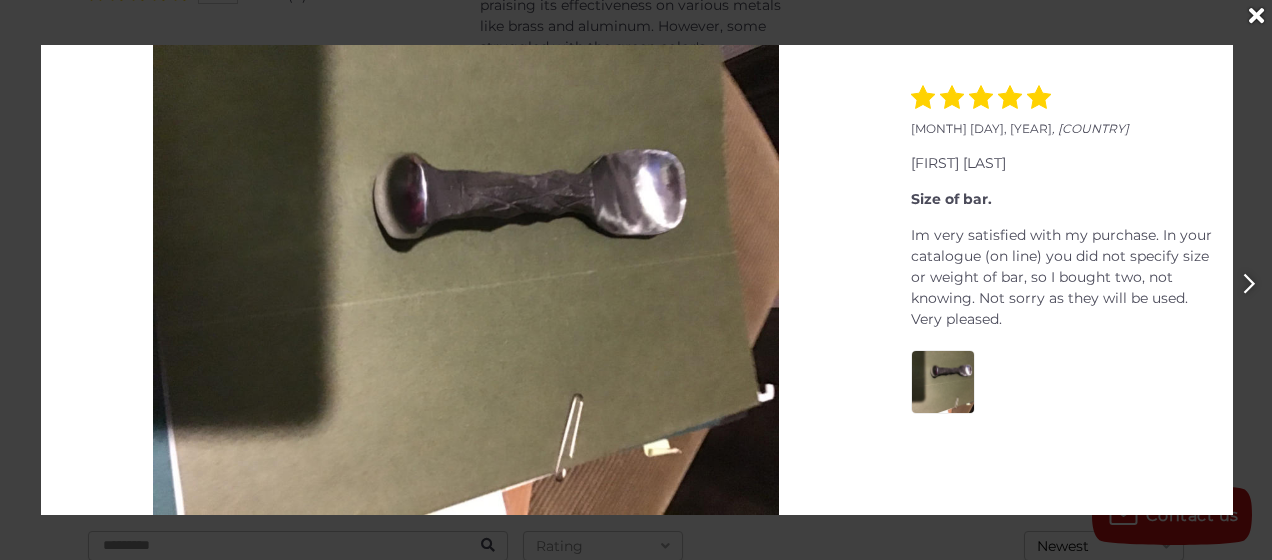 click 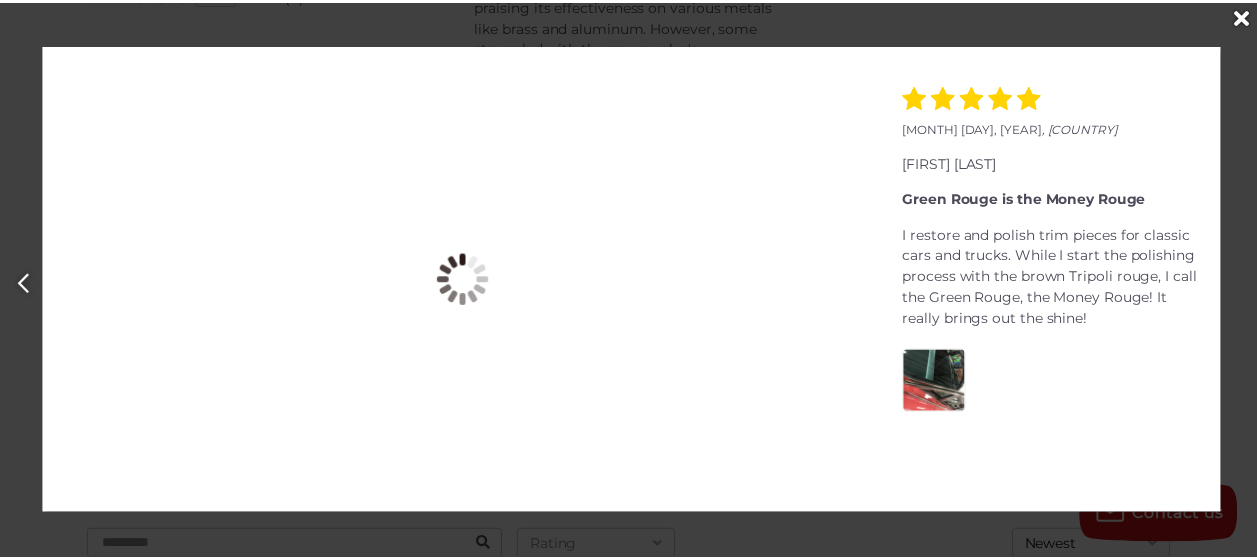 scroll, scrollTop: 0, scrollLeft: 1272, axis: horizontal 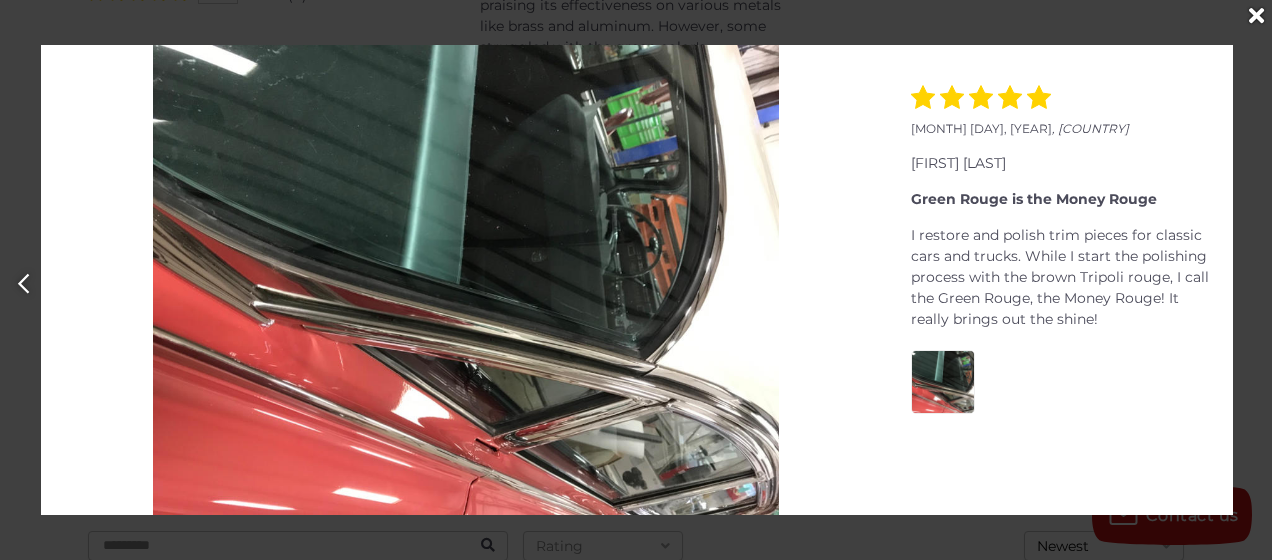 click on "July 04, 2021 , United States Richard C. Size of bar. Im very satisfied with my purchase. In your catalogue (on line) you did not specify size or weight of bar, so I bought two, not knowing. Not sorry as they will be used. Very pleased. February 28, 2024 , United States Alan C. Green Rouge is the Money Rouge I restore and polish trim pieces for classic cars and trucks. While I start the polishing process with the brown Tripoli rouge, I call the Green Rouge, the Money Rouge! It really brings out the shine!" 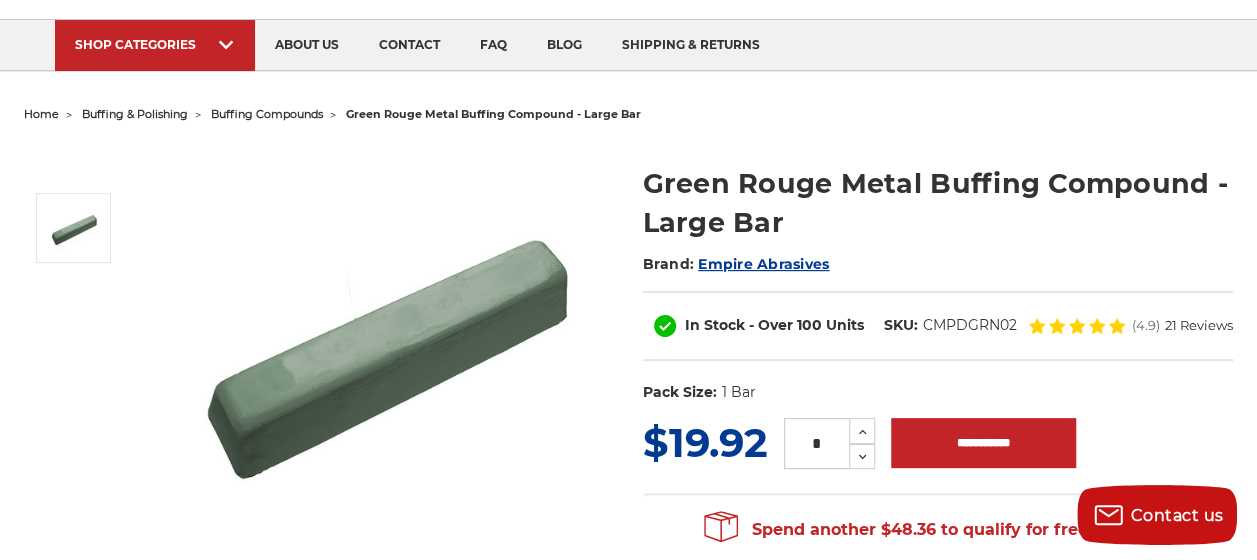 scroll, scrollTop: 0, scrollLeft: 0, axis: both 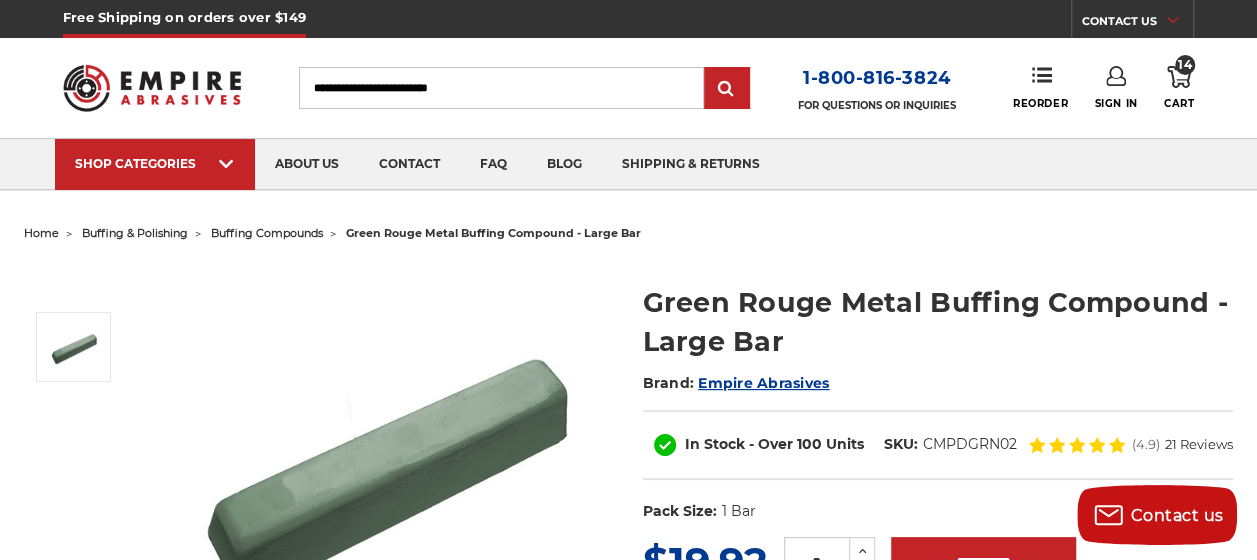 click on "buffing compounds" at bounding box center (267, 233) 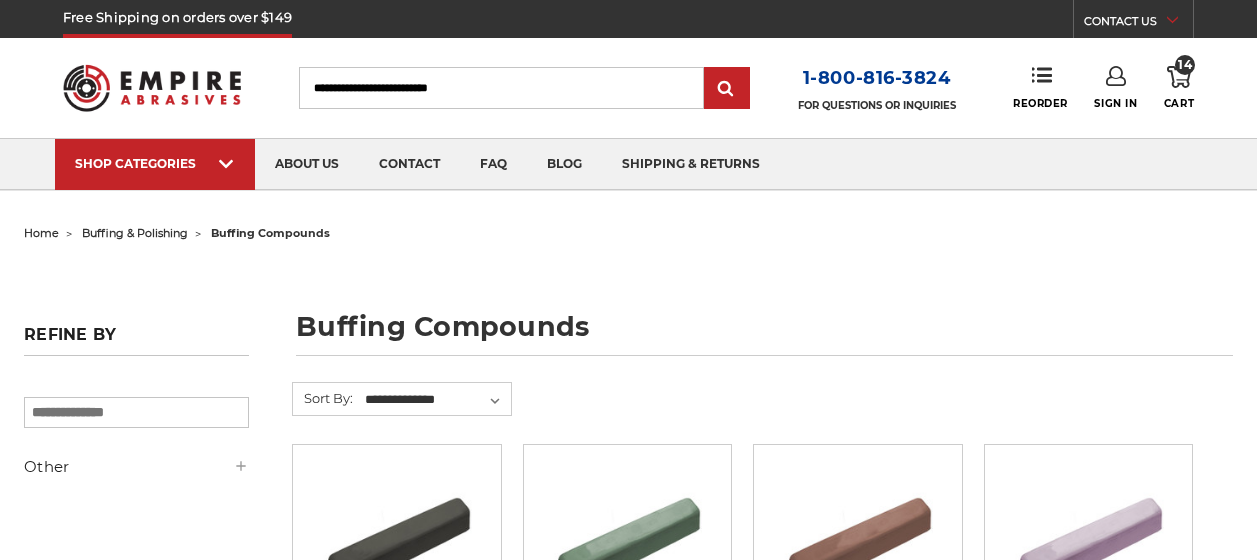 scroll, scrollTop: 0, scrollLeft: 0, axis: both 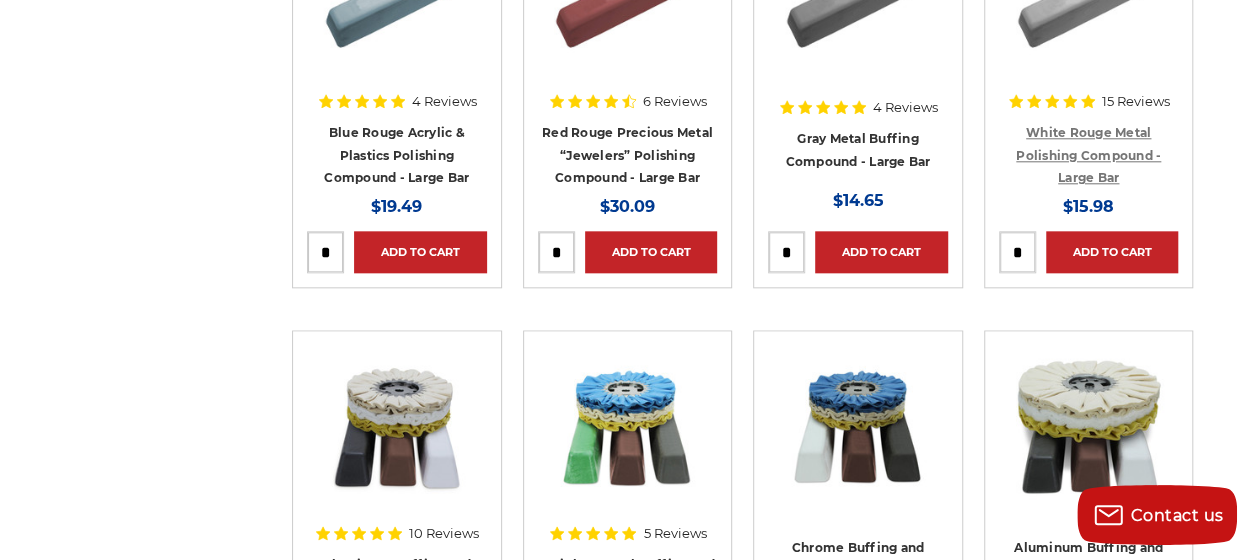 click on "White Rouge Metal Polishing Compound - Large Bar" at bounding box center (1088, 155) 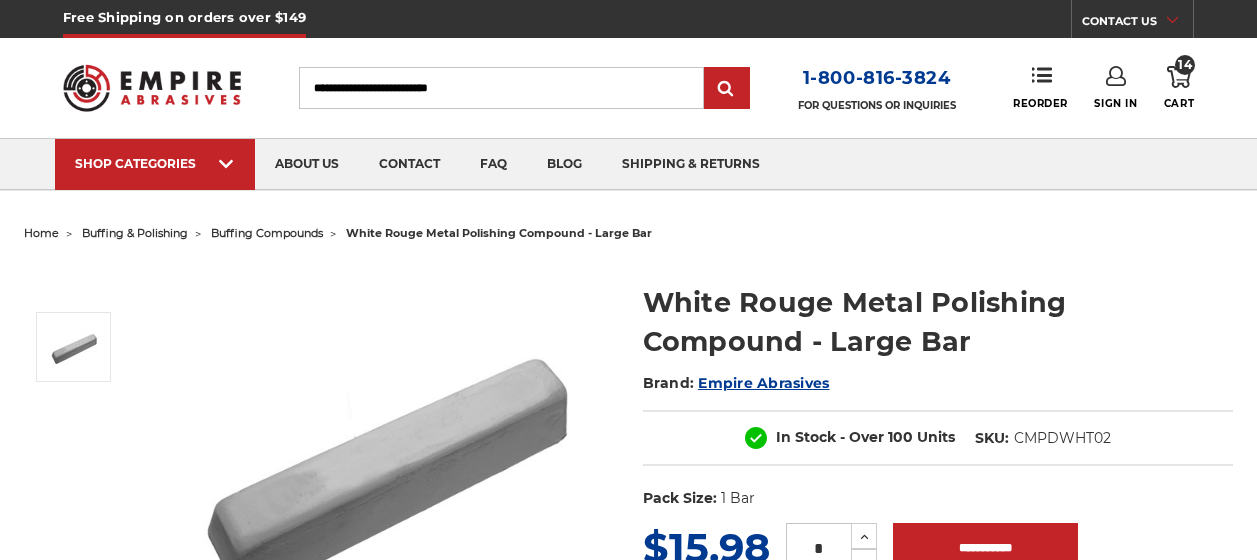 scroll, scrollTop: 0, scrollLeft: 0, axis: both 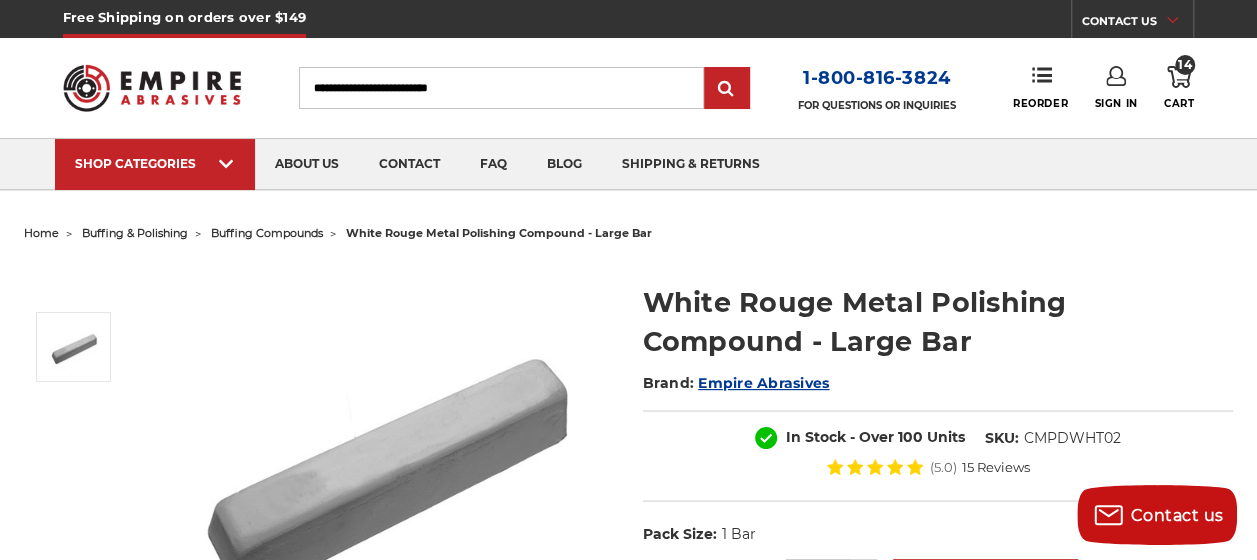 click on "buffing compounds" at bounding box center (267, 233) 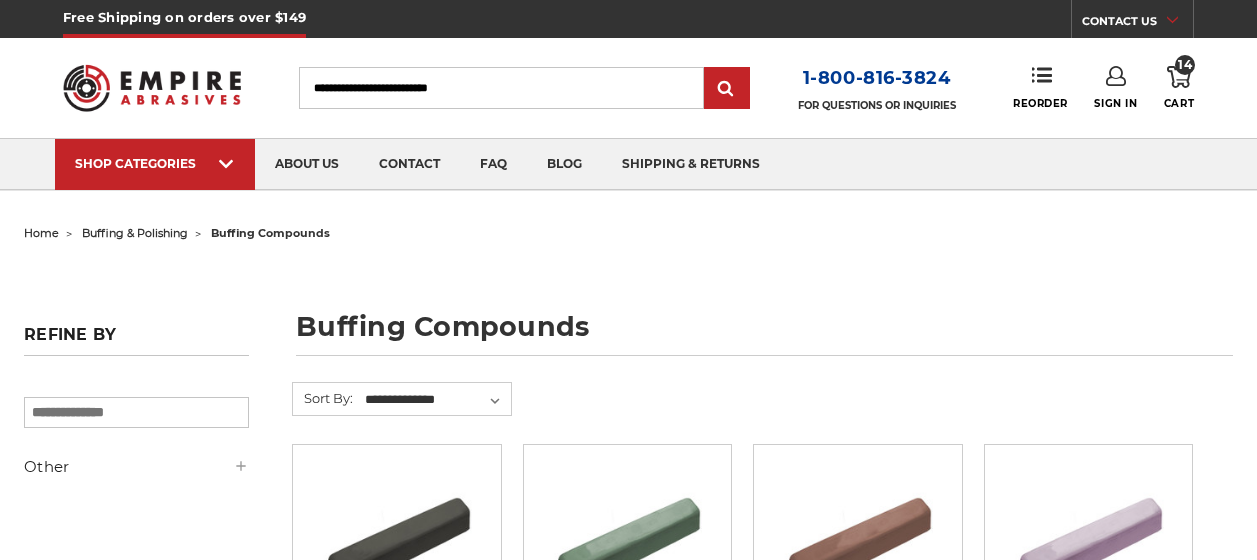 scroll, scrollTop: 0, scrollLeft: 0, axis: both 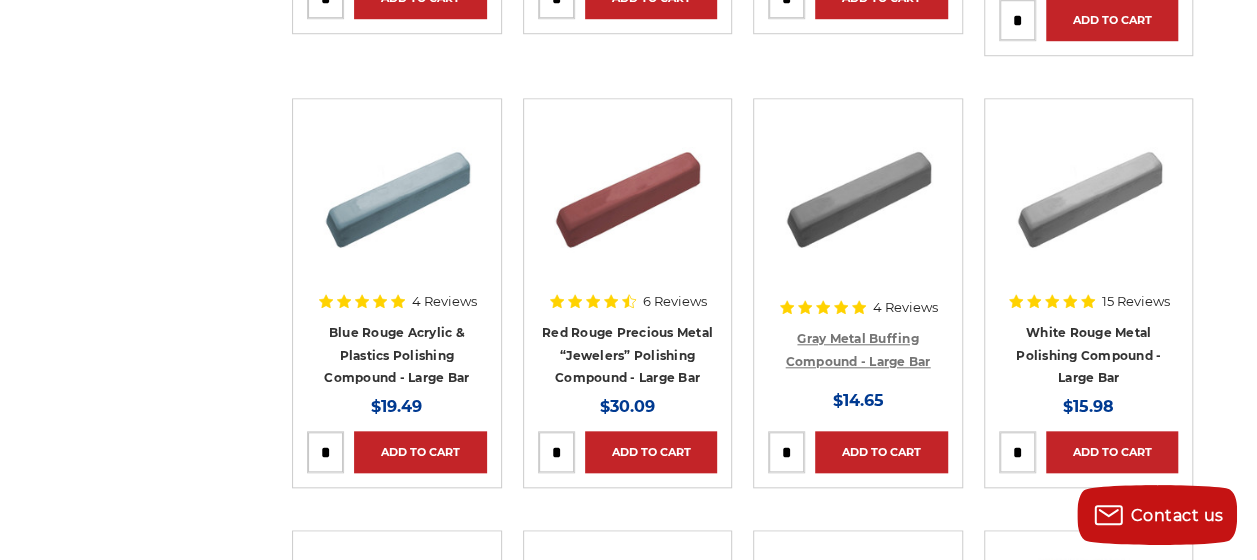 click on "Gray Metal Buffing Compound - Large Bar" at bounding box center (857, 350) 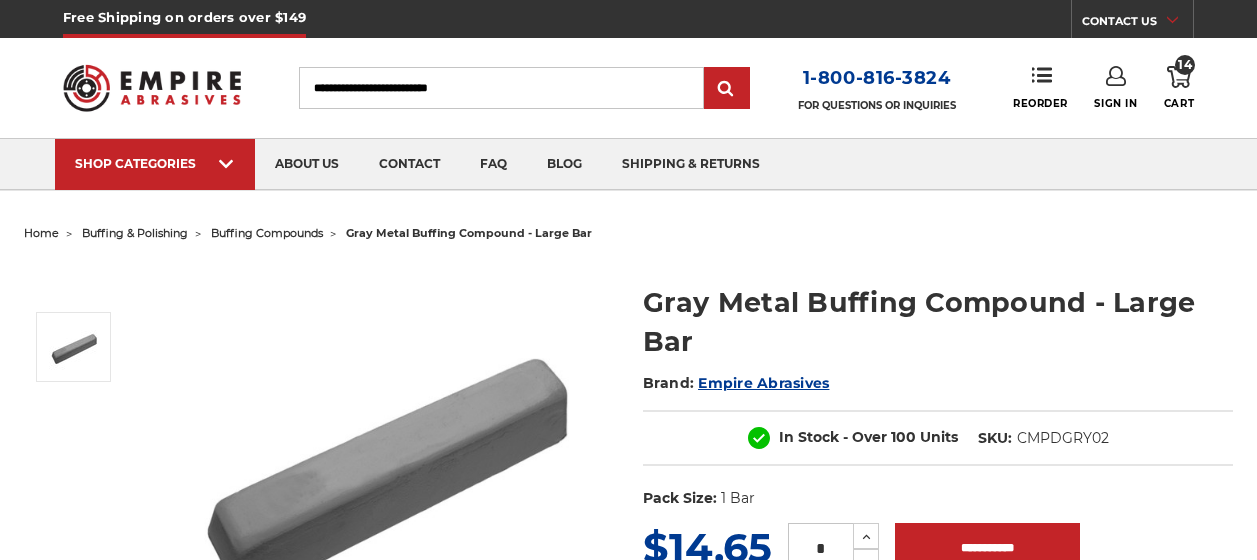 scroll, scrollTop: 0, scrollLeft: 0, axis: both 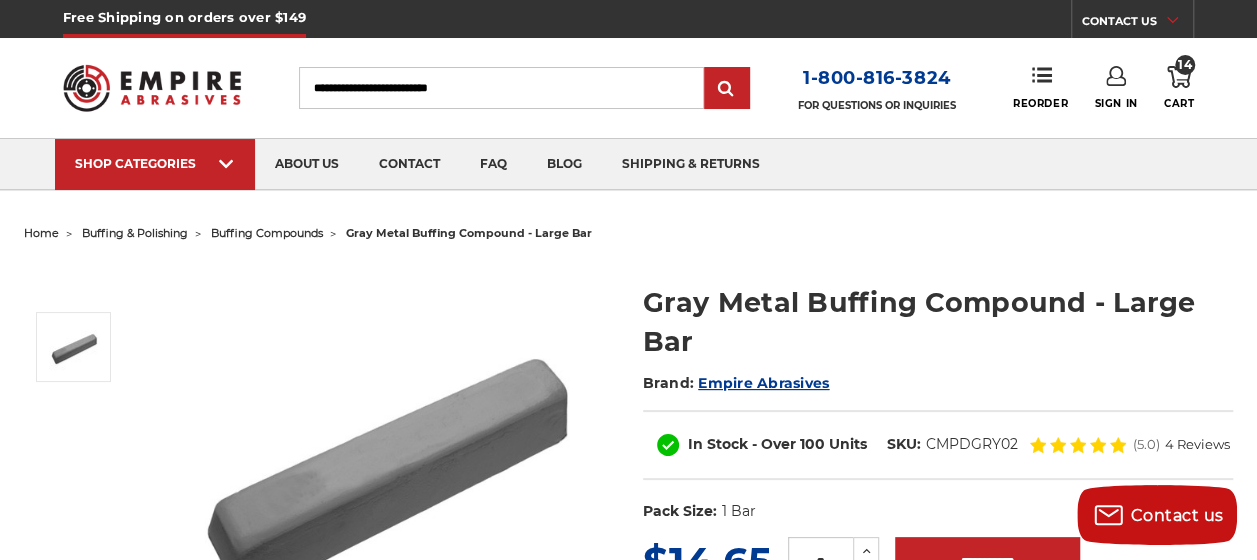 click on "buffing compounds" at bounding box center (267, 233) 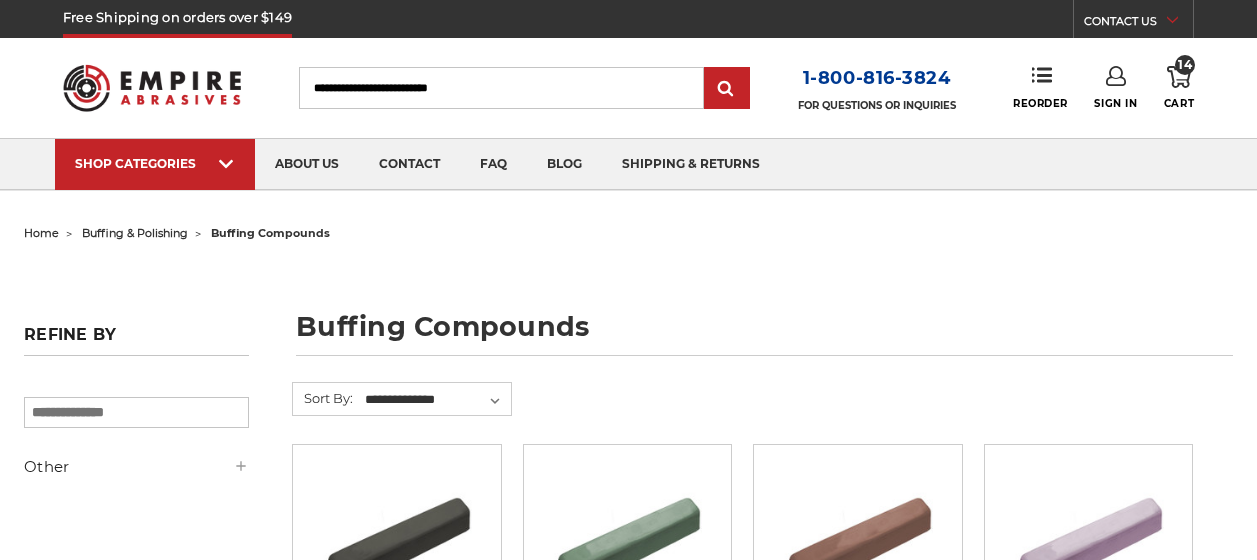 scroll, scrollTop: 0, scrollLeft: 0, axis: both 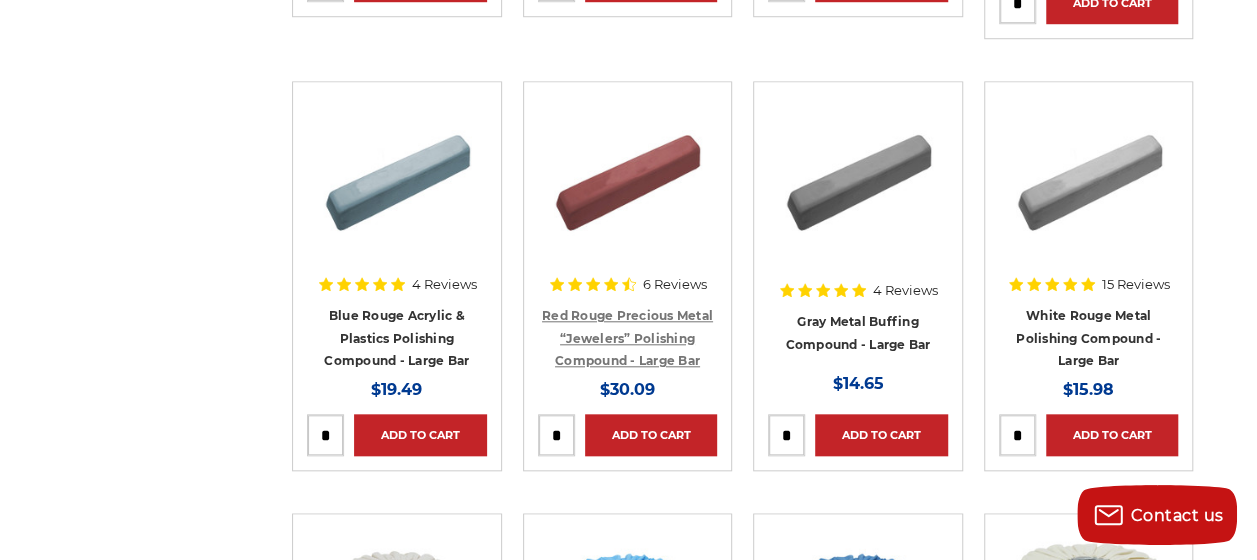 click on "Red Rouge Precious Metal “Jewelers” Polishing Compound - Large Bar" at bounding box center (627, 338) 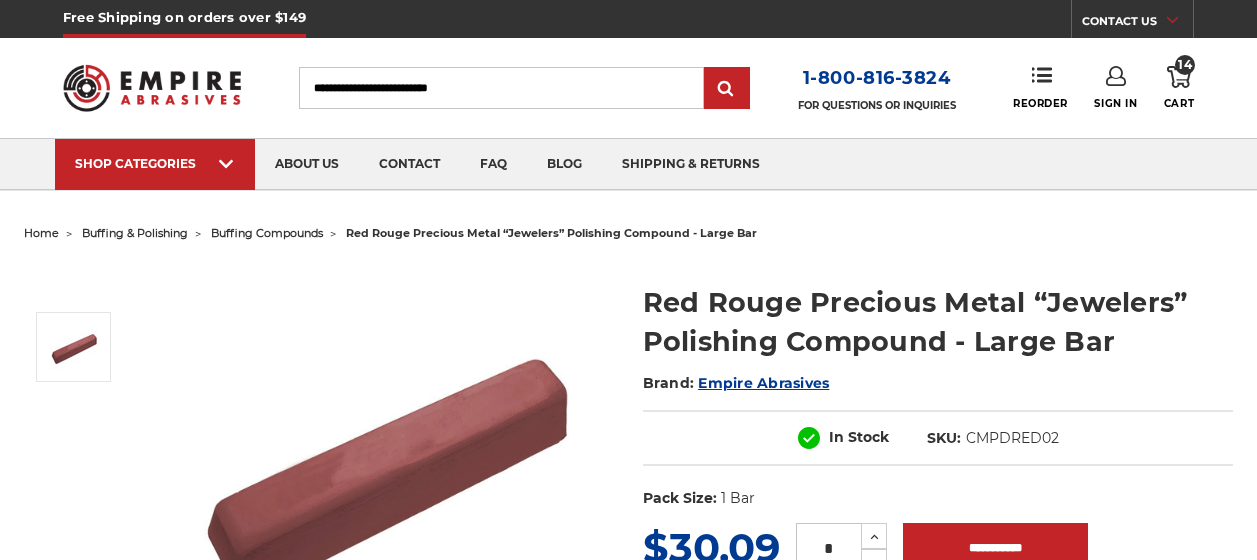 scroll, scrollTop: 200, scrollLeft: 0, axis: vertical 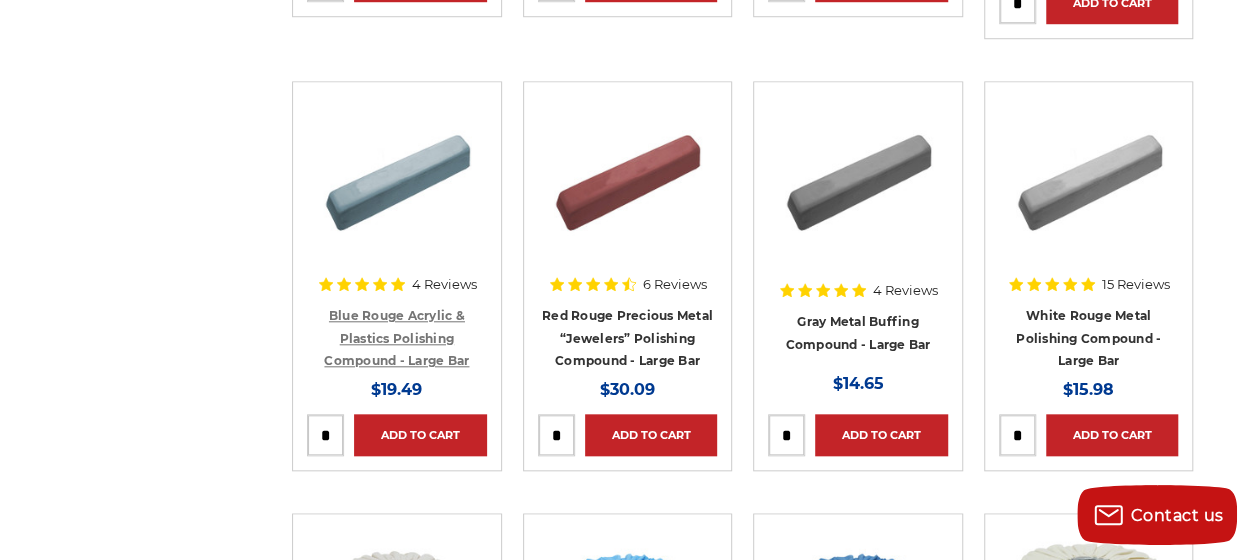 click on "Blue Rouge Acrylic & Plastics Polishing Compound - Large Bar" at bounding box center [397, 338] 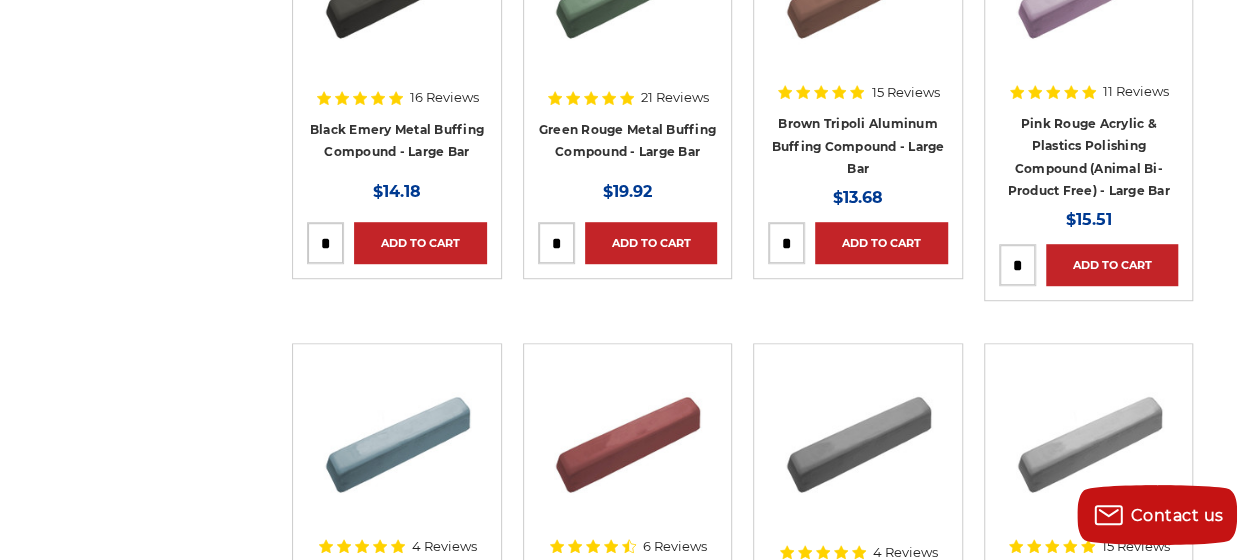 scroll, scrollTop: 517, scrollLeft: 0, axis: vertical 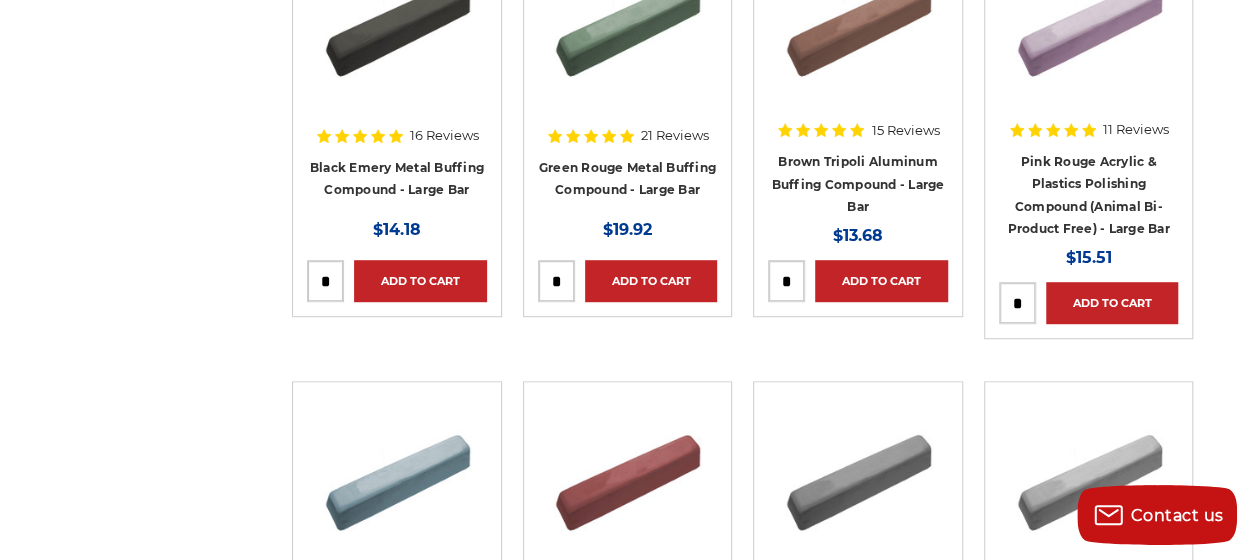 click on "Brown Tripoli Aluminum Buffing Compound - Large Bar" at bounding box center [858, 184] 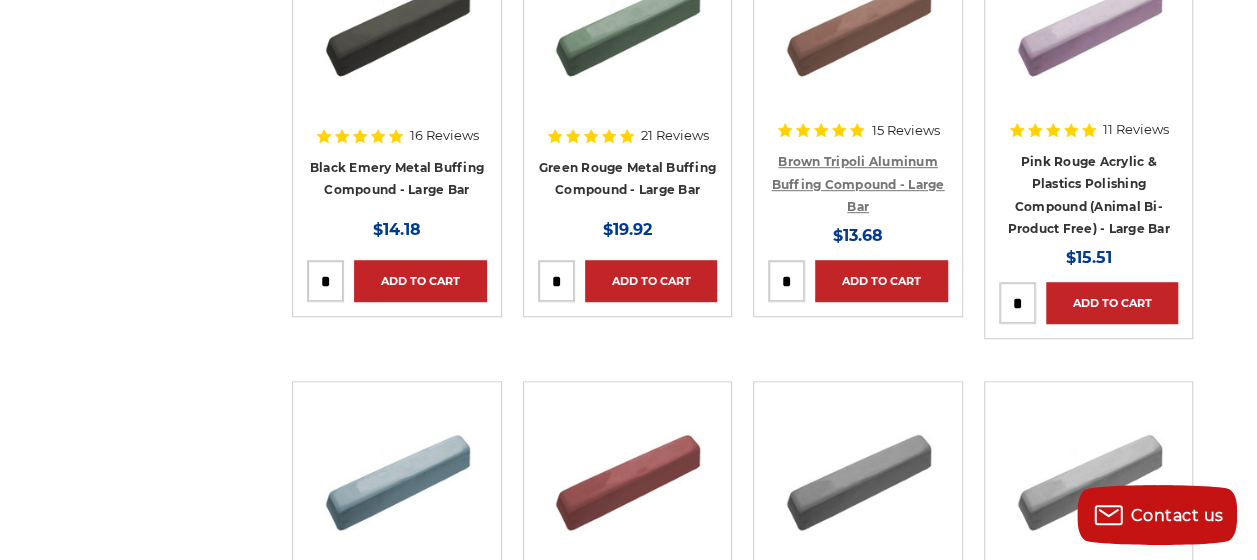 click on "Brown Tripoli Aluminum Buffing Compound - Large Bar" at bounding box center (857, 184) 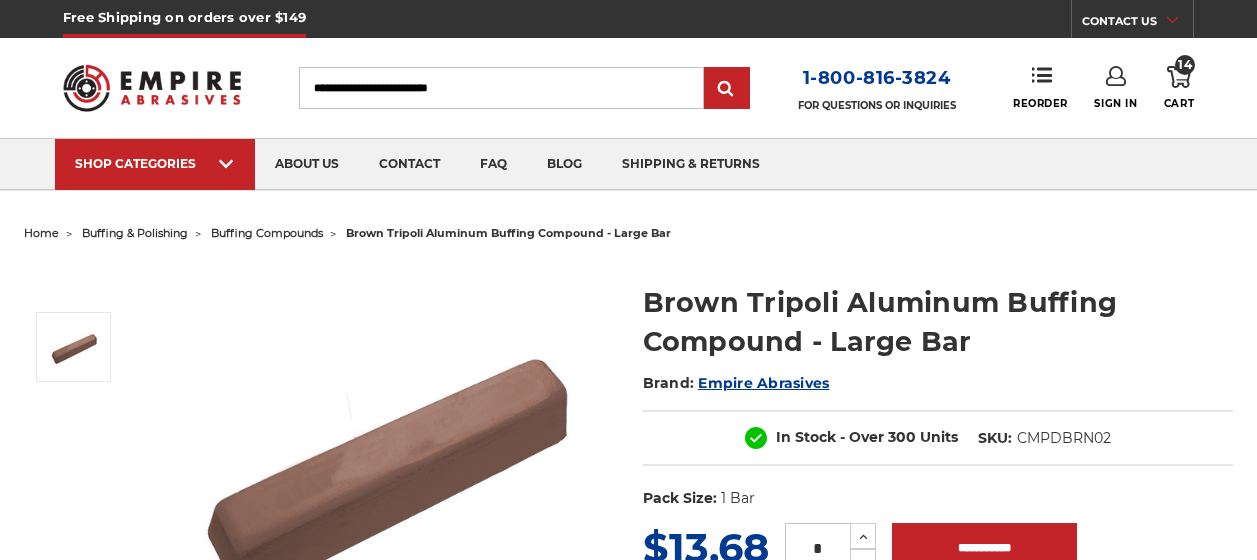 scroll, scrollTop: 0, scrollLeft: 0, axis: both 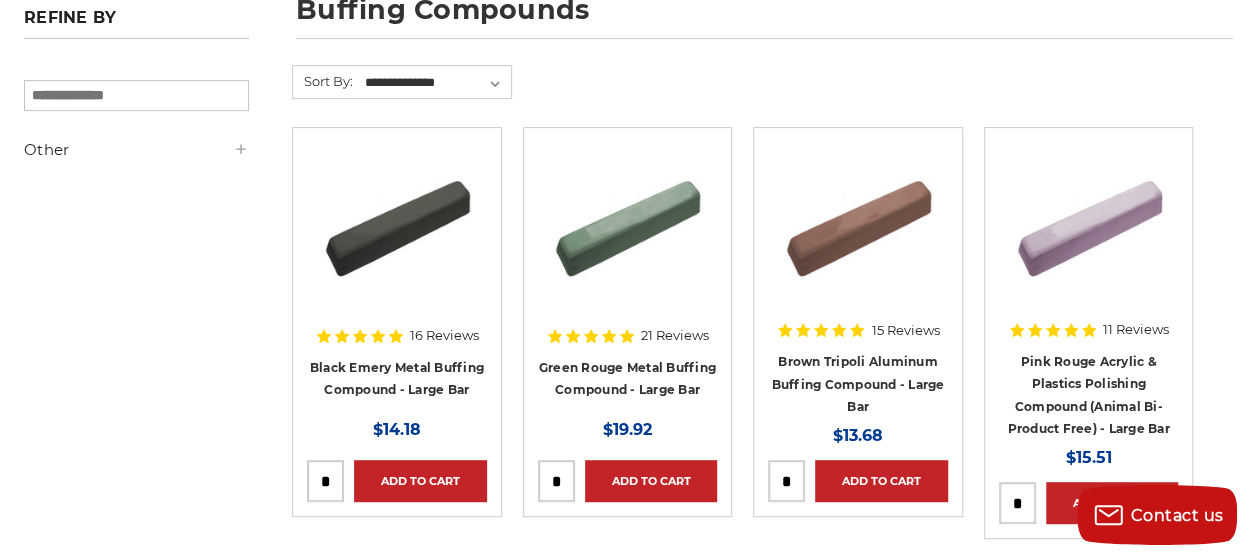 click on "Black Emery Metal Buffing Compound  - Large Bar" at bounding box center [397, 384] 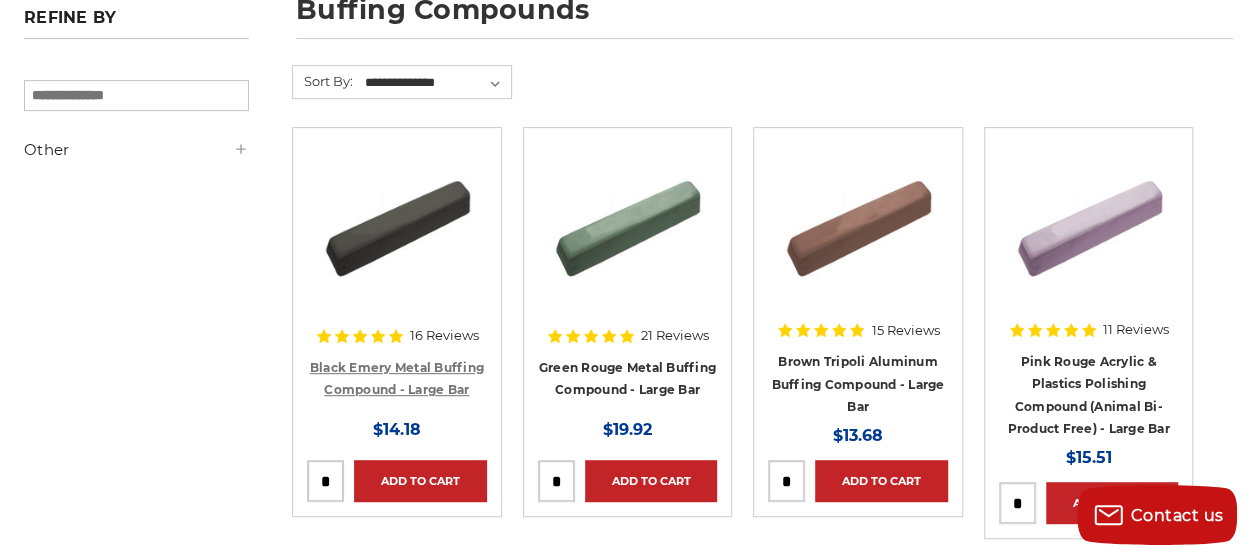 click on "Black Emery Metal Buffing Compound  - Large Bar" at bounding box center [397, 379] 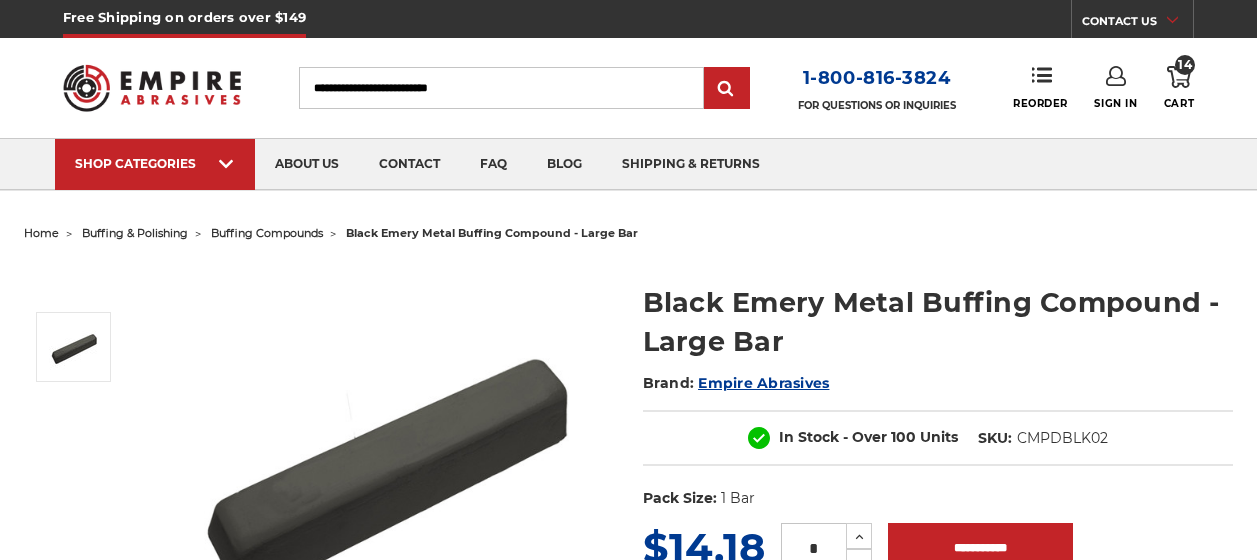scroll, scrollTop: 0, scrollLeft: 0, axis: both 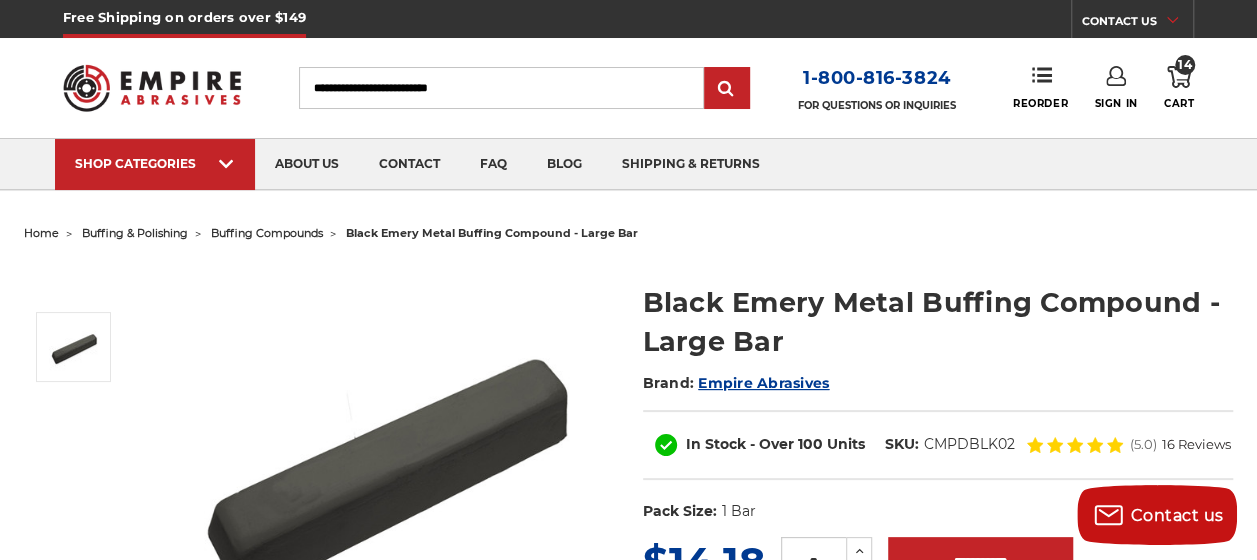 click 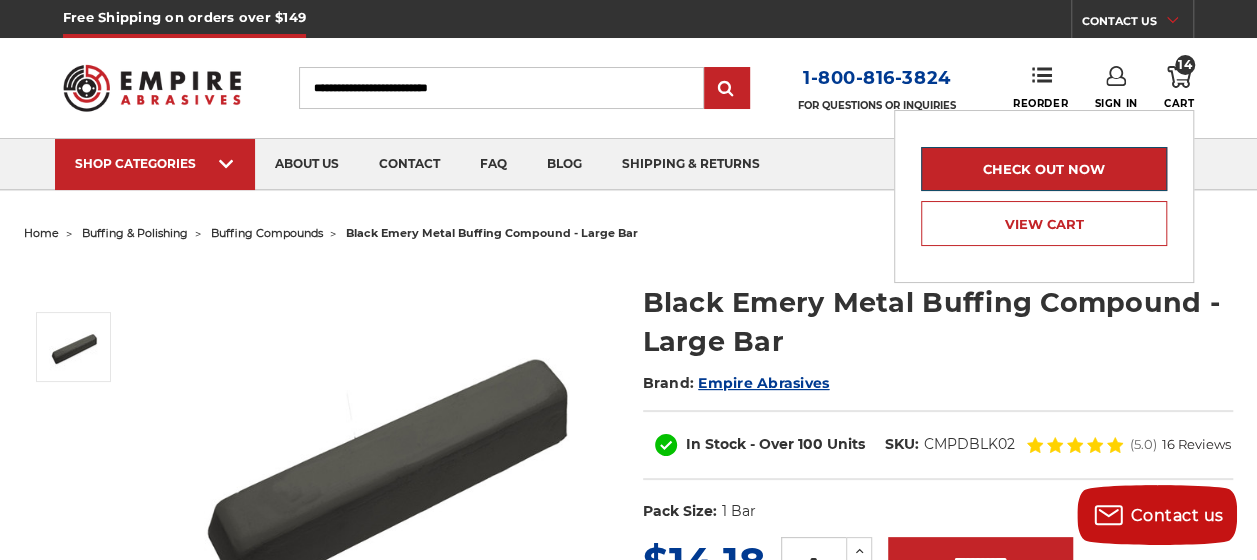 click on "Check out now" at bounding box center (1044, 169) 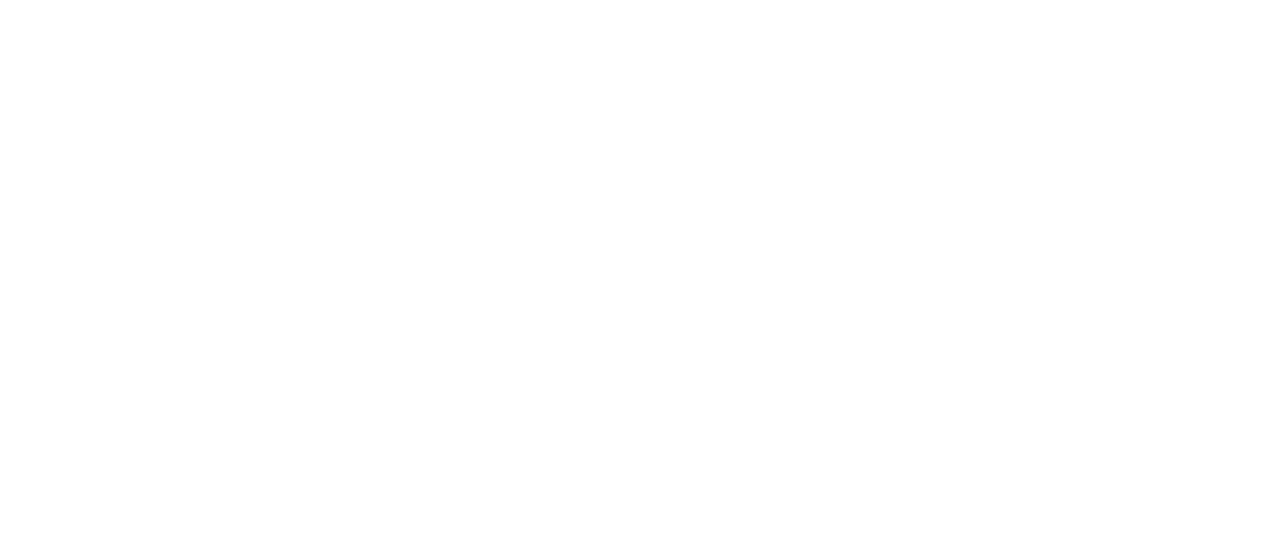 scroll, scrollTop: 0, scrollLeft: 0, axis: both 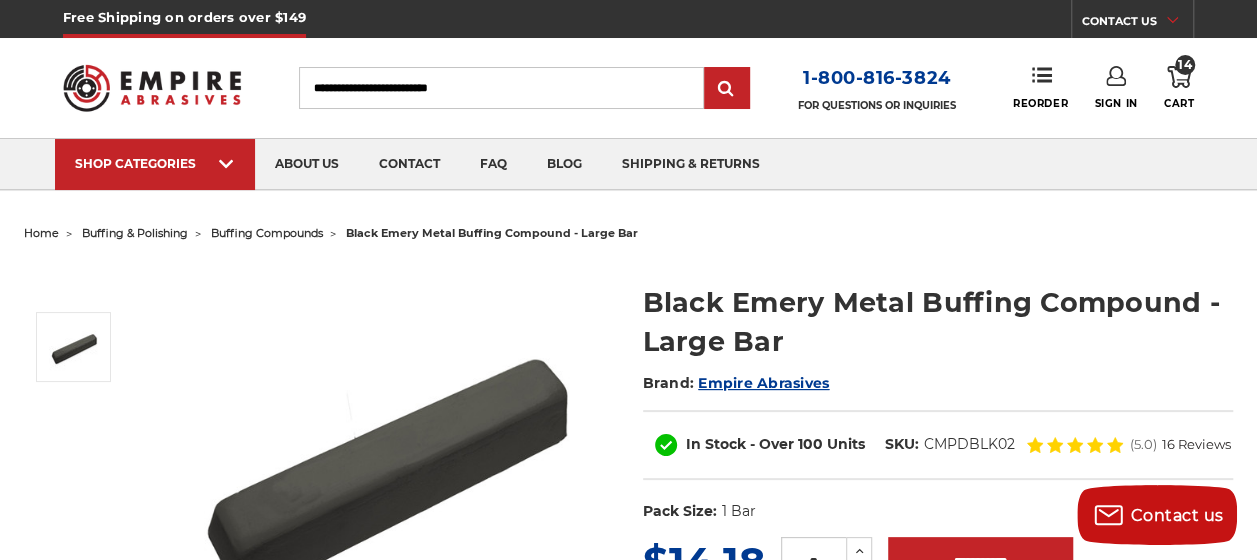 click on "14
Cart" at bounding box center (1179, 88) 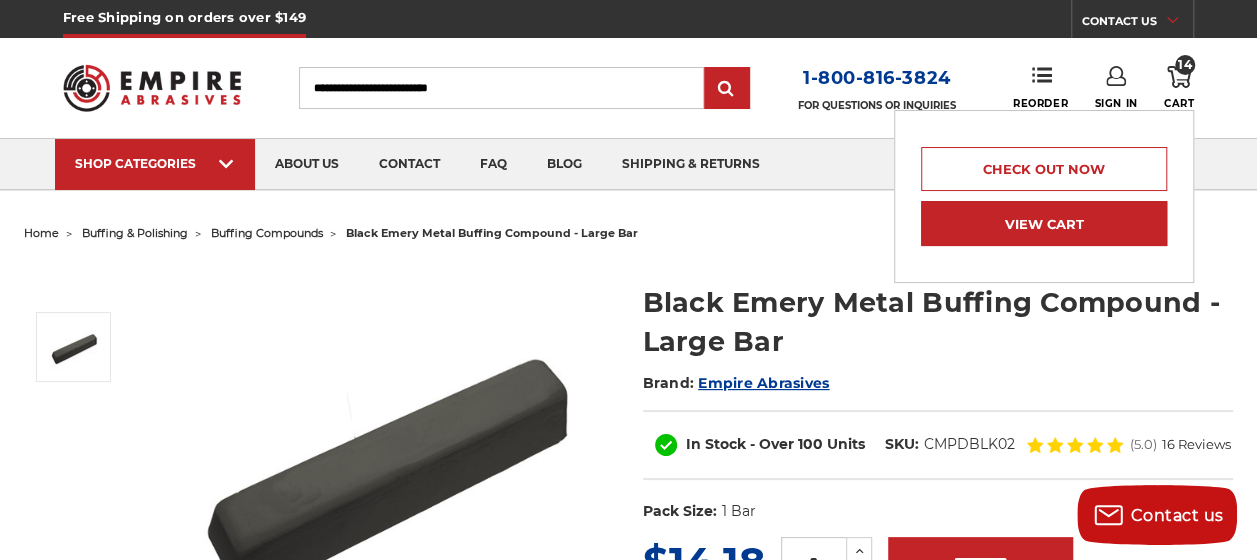 click on "View Cart" at bounding box center [1044, 223] 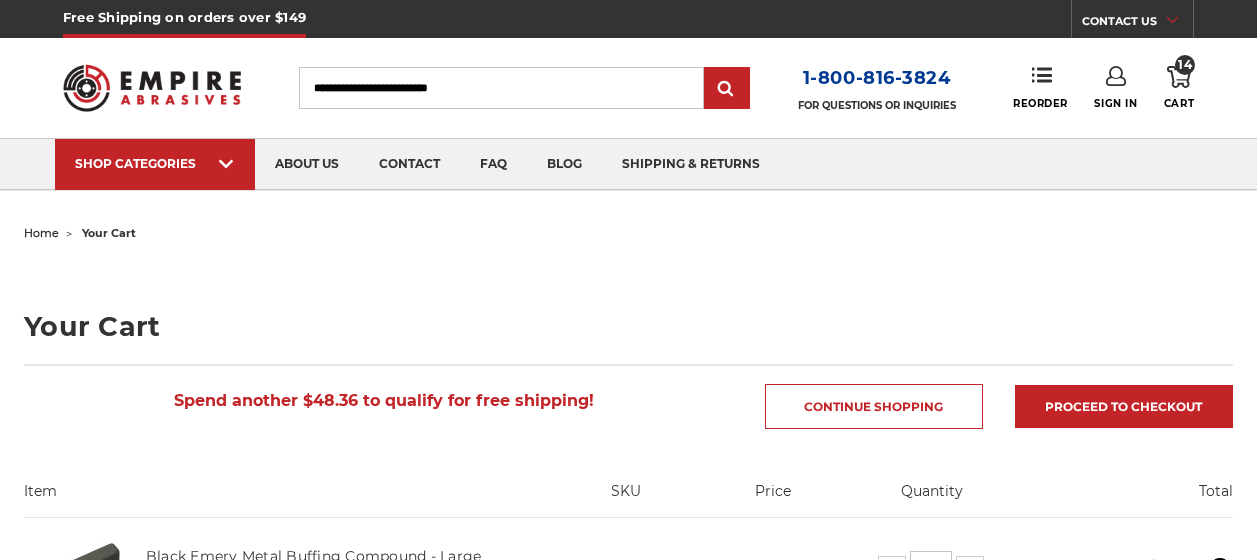 scroll, scrollTop: 0, scrollLeft: 0, axis: both 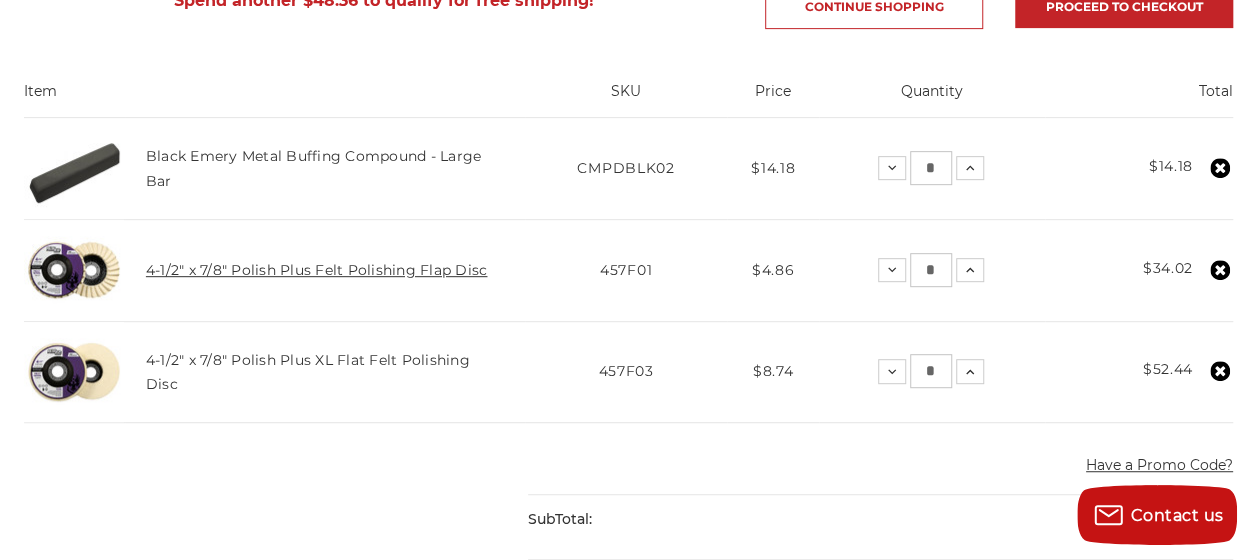 click on "4-1/2" x 7/8" Polish Plus Felt Polishing Flap Disc" at bounding box center [317, 270] 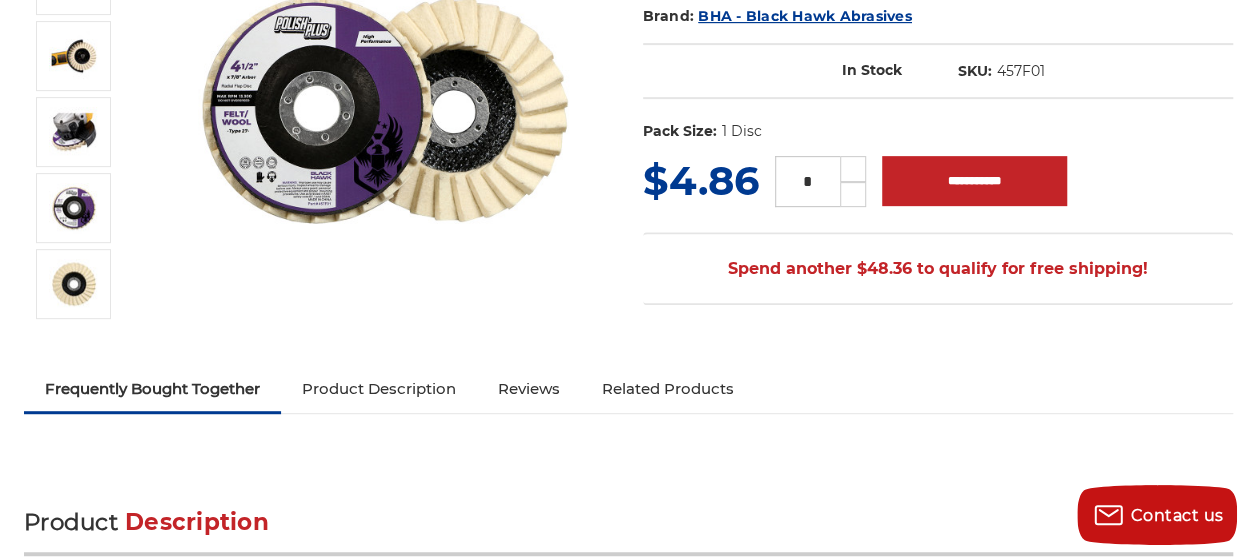 scroll, scrollTop: 500, scrollLeft: 0, axis: vertical 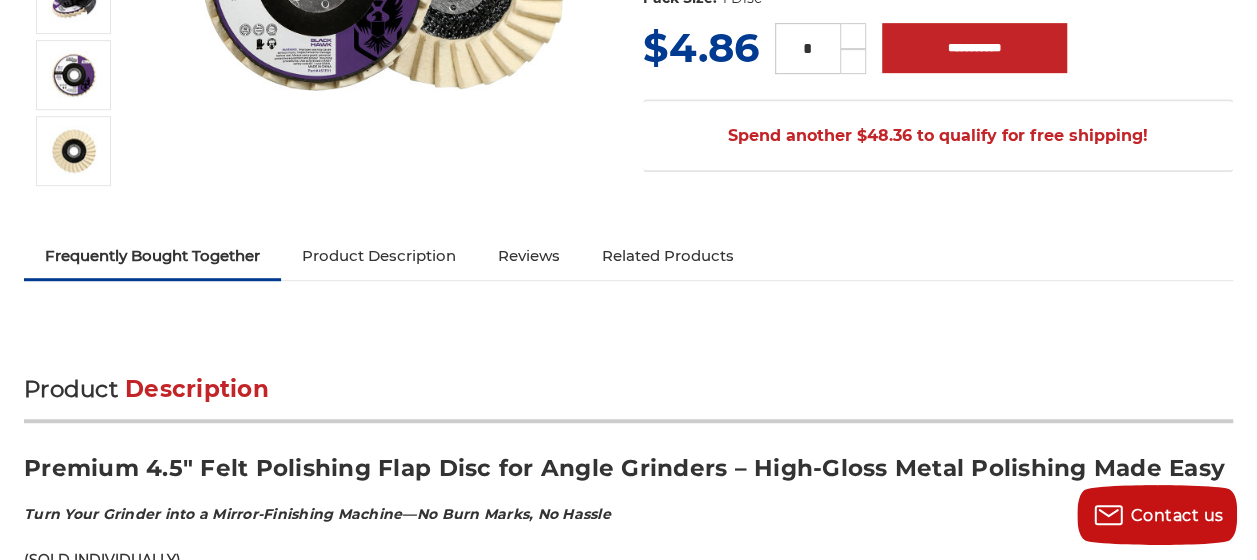 click on "Product Description" at bounding box center (379, 256) 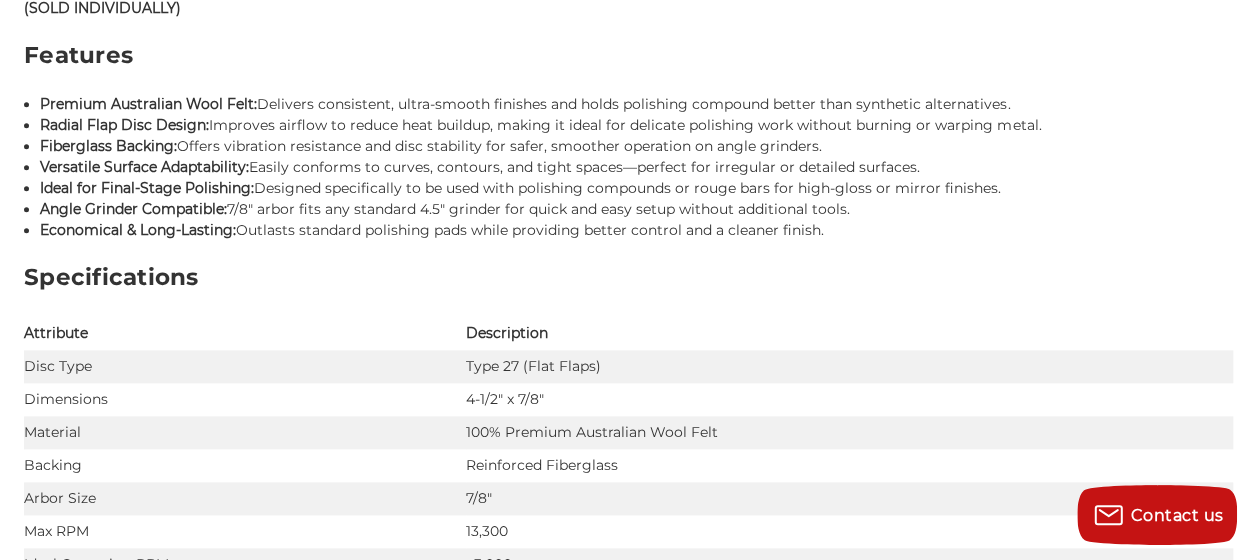 scroll, scrollTop: 1221, scrollLeft: 0, axis: vertical 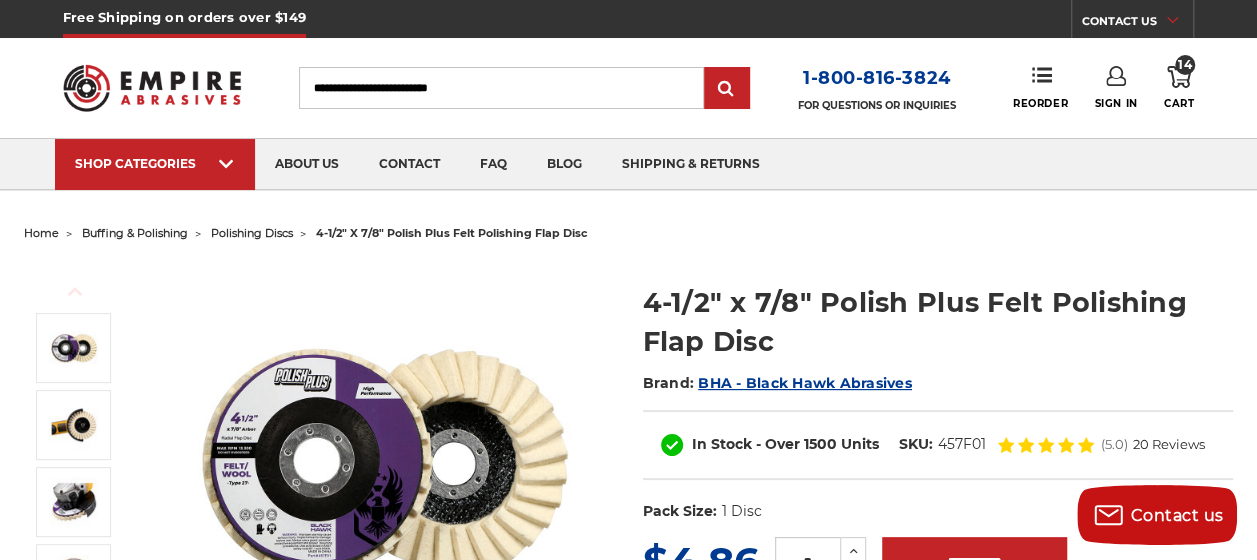 click on "14
Cart" at bounding box center [1179, 88] 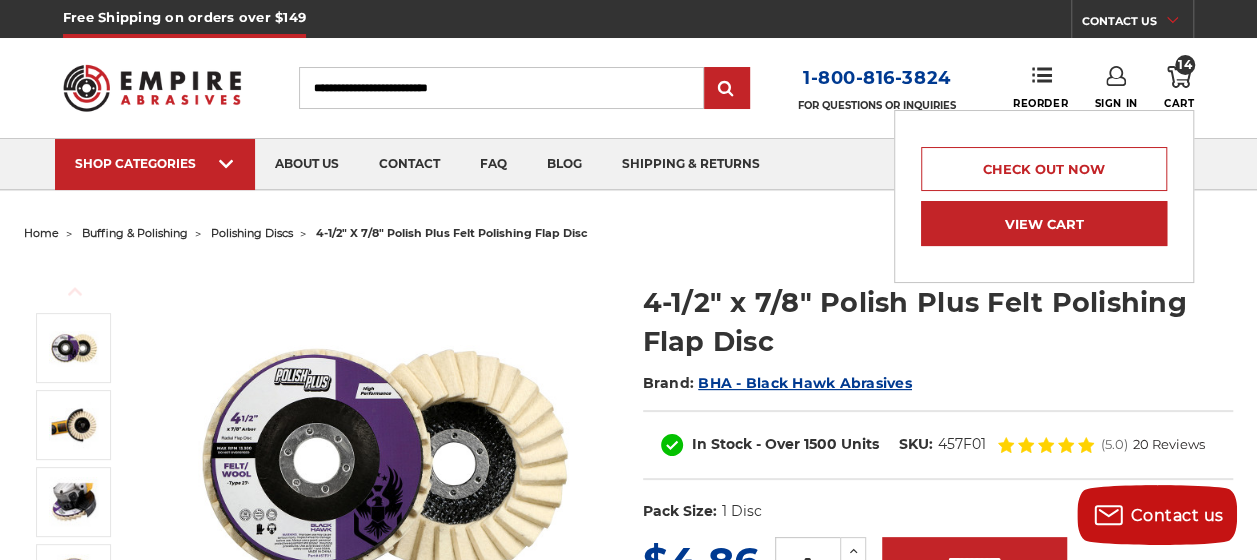click on "View Cart" at bounding box center [1044, 223] 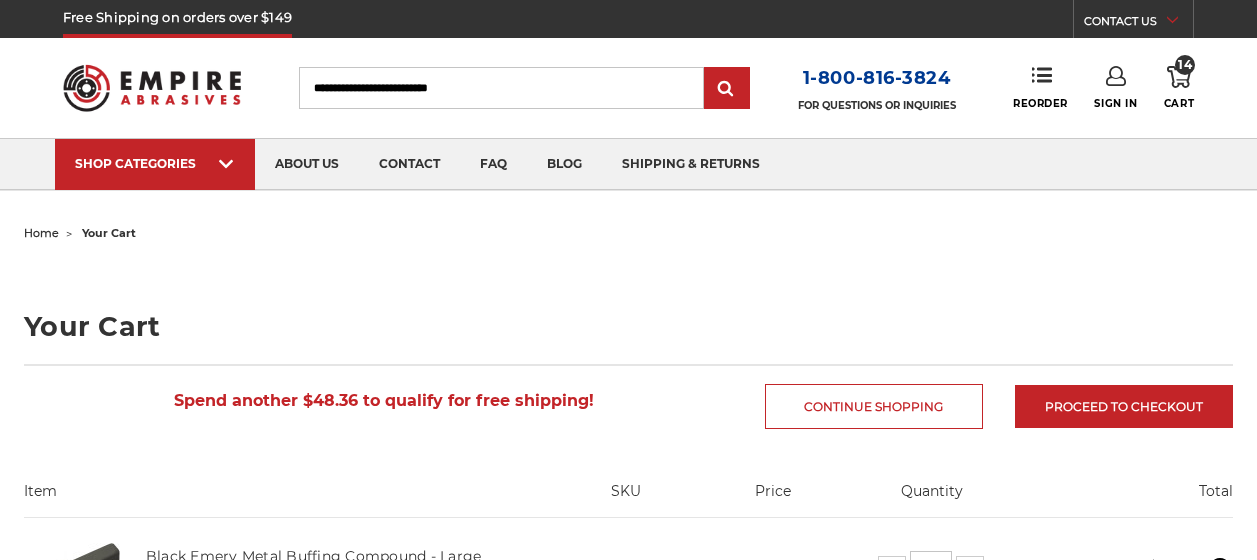 scroll, scrollTop: 0, scrollLeft: 0, axis: both 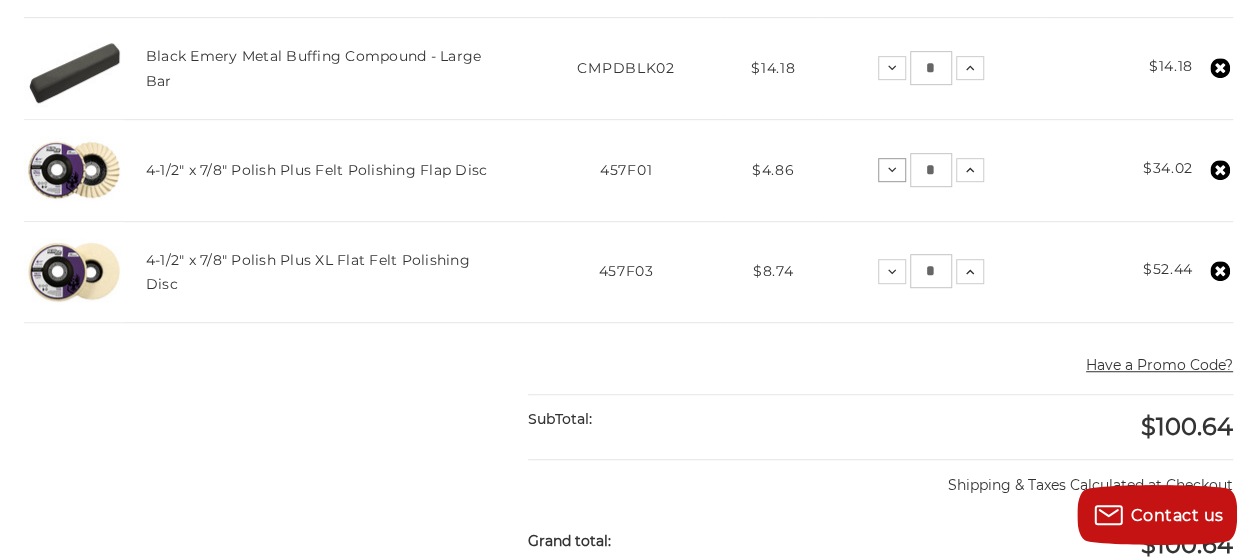 click 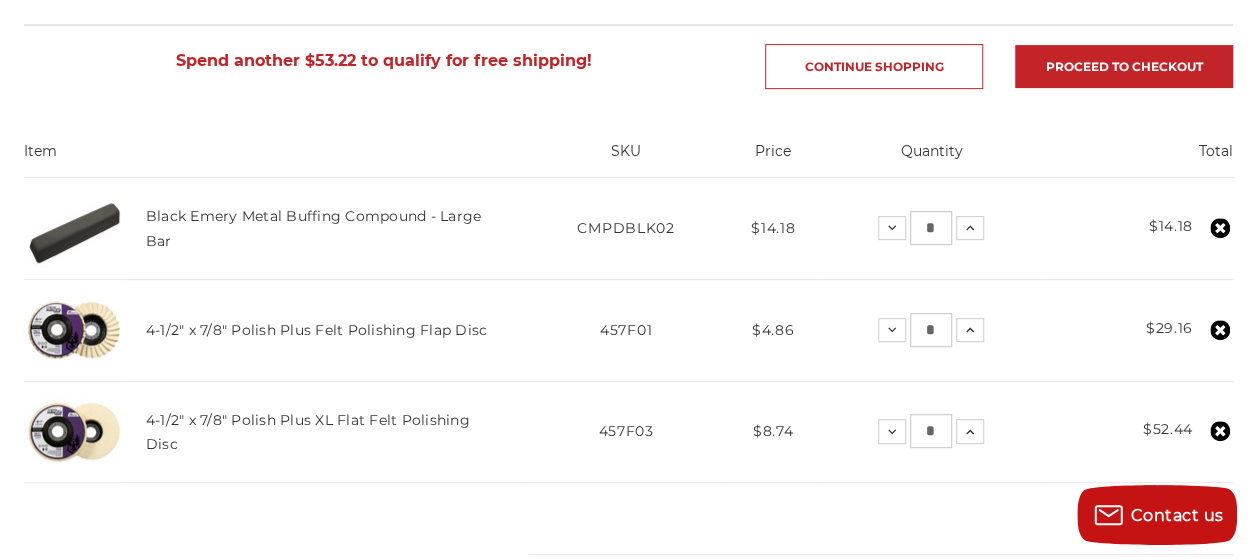 scroll, scrollTop: 400, scrollLeft: 0, axis: vertical 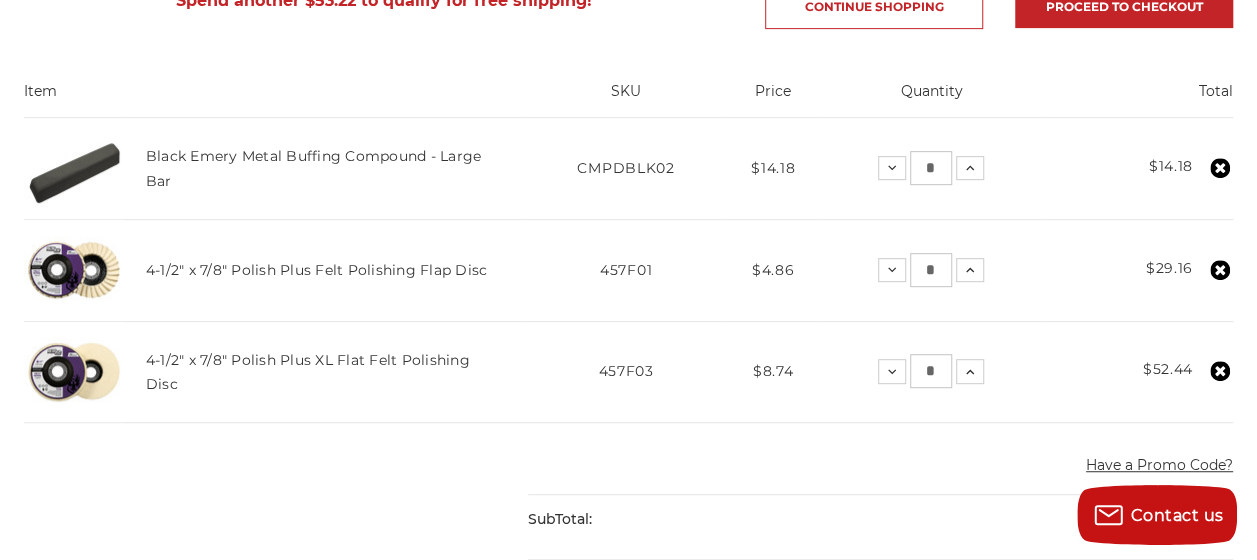click on "home
your cart
Your Cart
Spend another $53.22 to qualify for free shipping!
Continue Shopping
Proceed to checkout
Item
SKU
Price
Quantity
Total
Black Emery Metal Buffing Compound  - Large Bar
SKU Price" at bounding box center (629, 503) 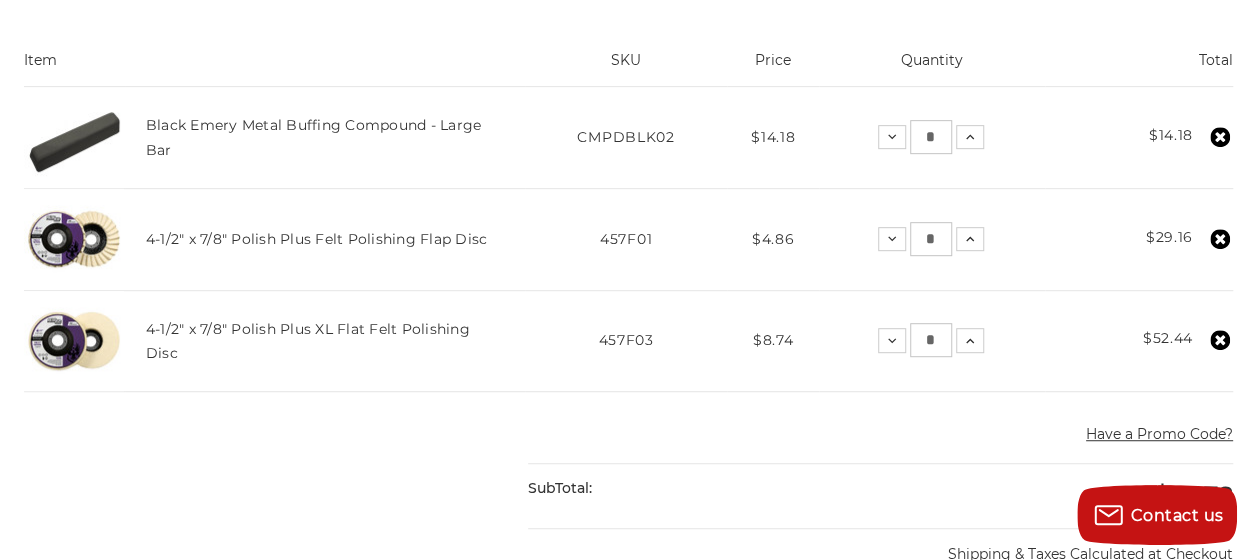 scroll, scrollTop: 400, scrollLeft: 0, axis: vertical 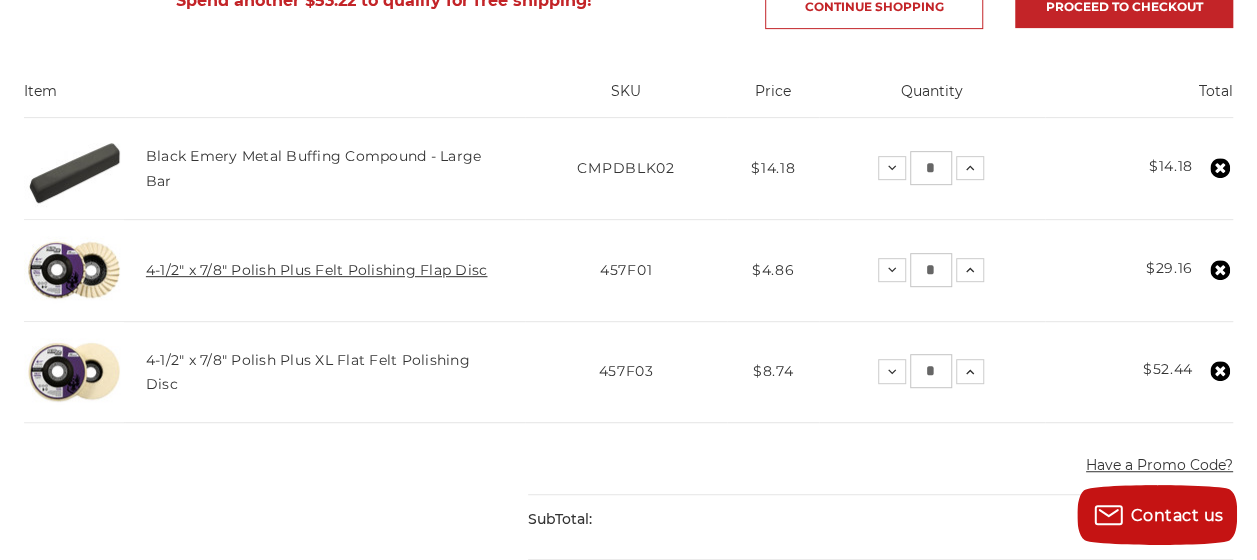 click on "4-1/2" x 7/8" Polish Plus Felt Polishing Flap Disc" at bounding box center (317, 270) 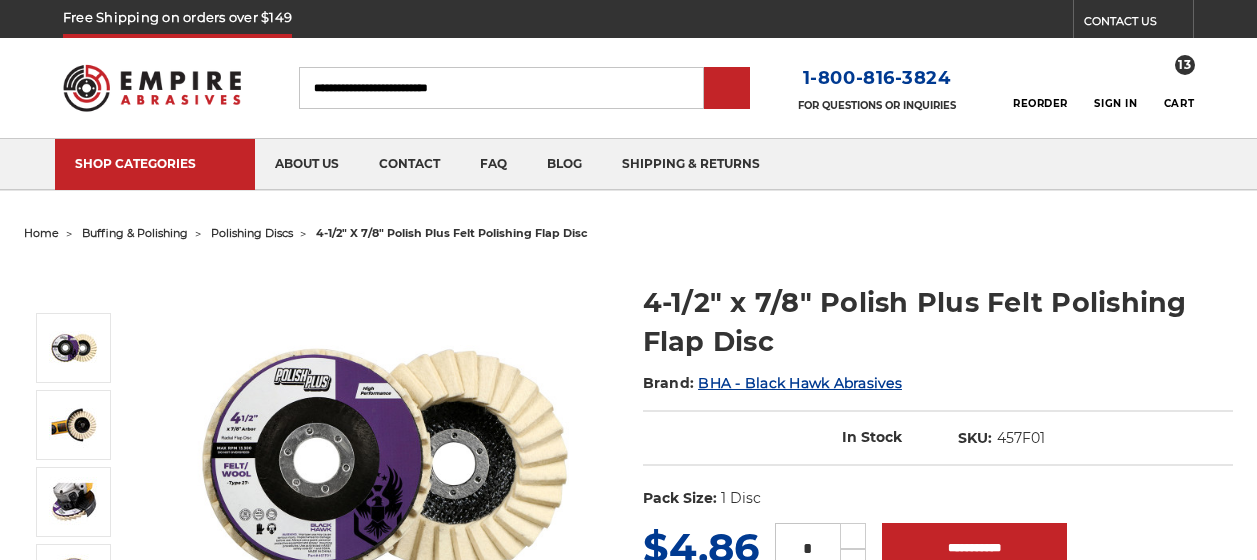 scroll, scrollTop: 0, scrollLeft: 0, axis: both 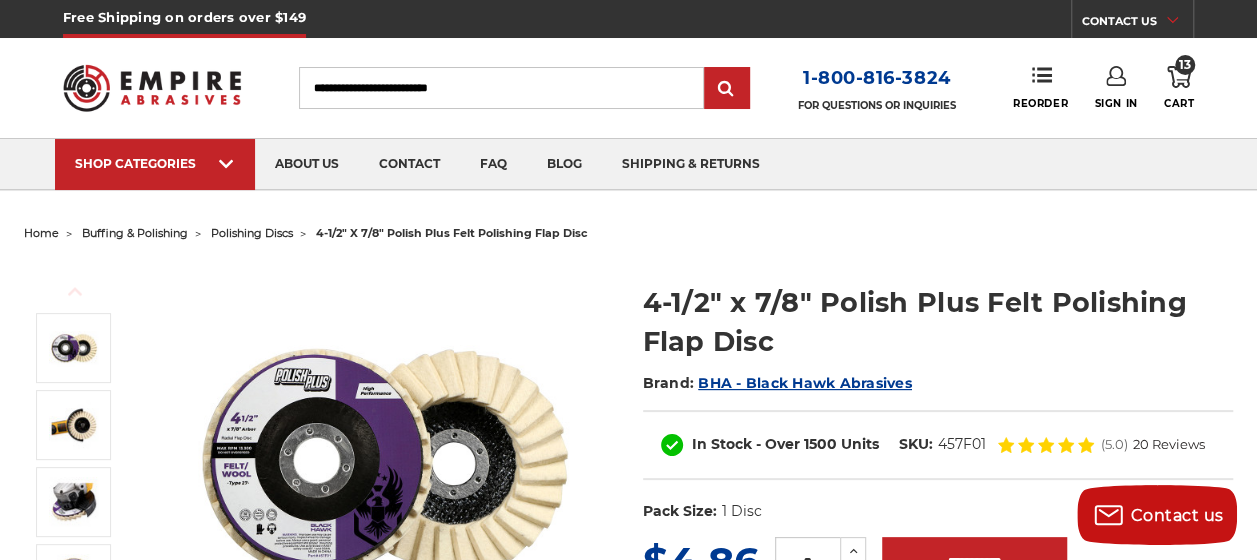 click on "13
Cart" at bounding box center (1179, 88) 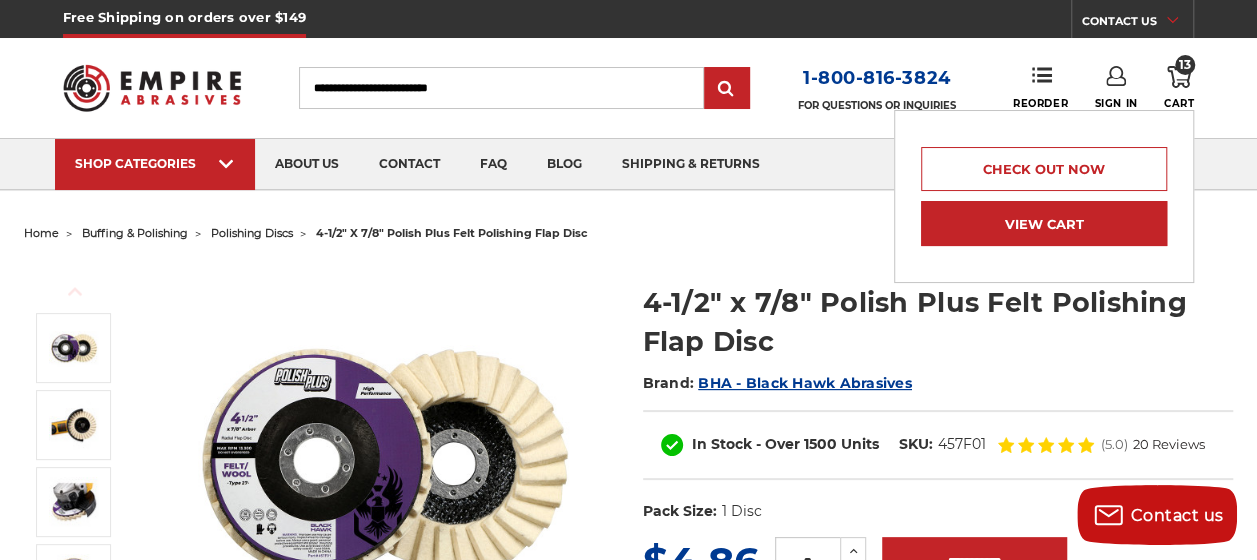 click on "View Cart" at bounding box center [1044, 223] 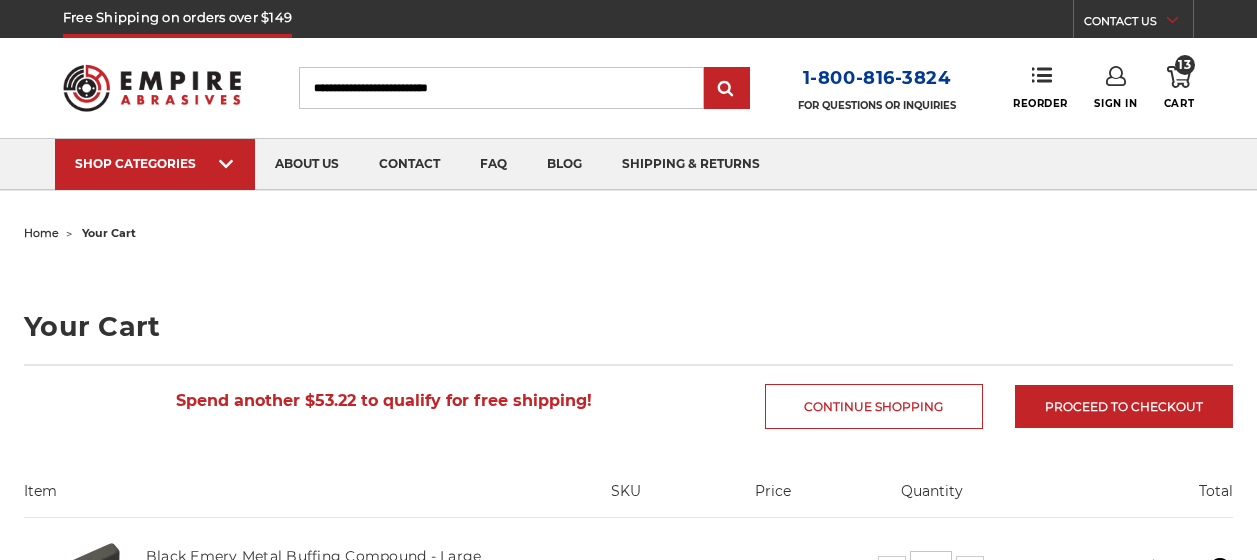 scroll, scrollTop: 0, scrollLeft: 0, axis: both 